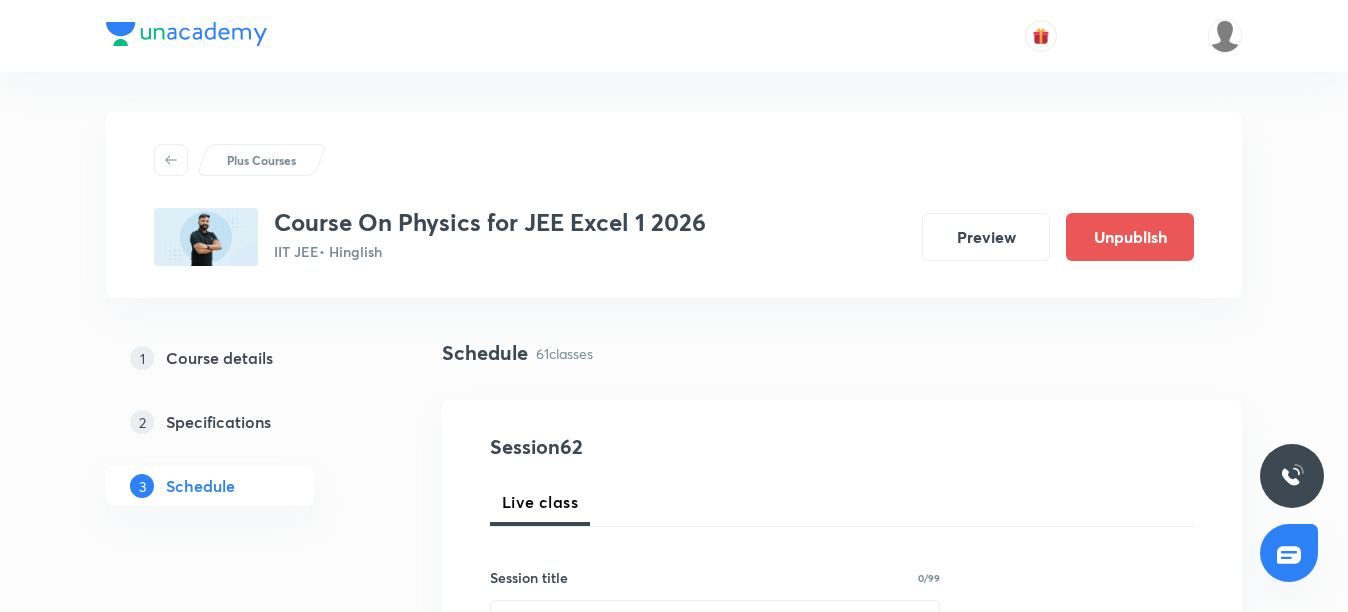 scroll, scrollTop: 0, scrollLeft: 0, axis: both 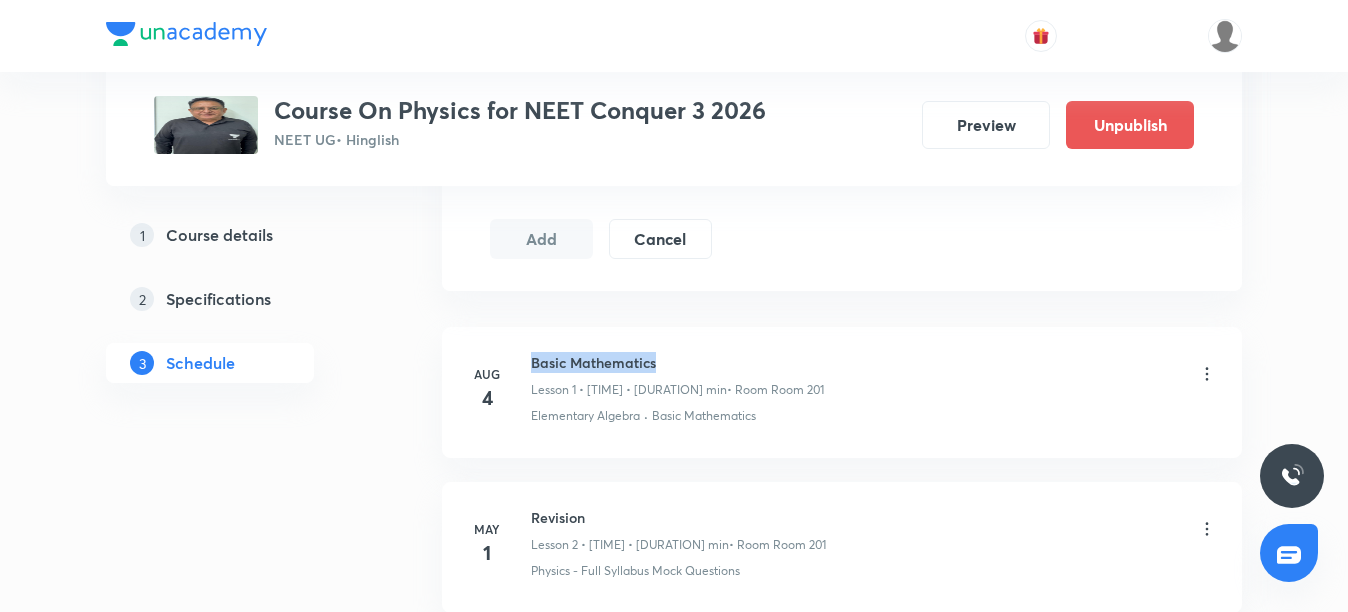 drag, startPoint x: 535, startPoint y: 358, endPoint x: 663, endPoint y: 362, distance: 128.06248 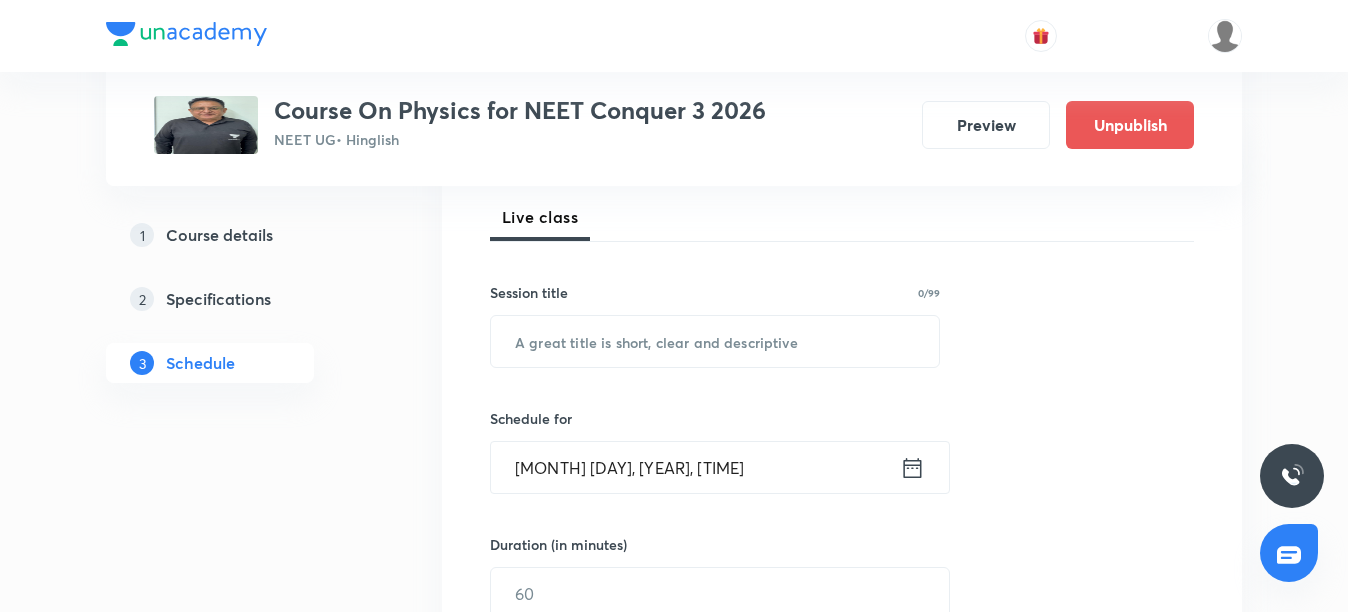 scroll, scrollTop: 291, scrollLeft: 0, axis: vertical 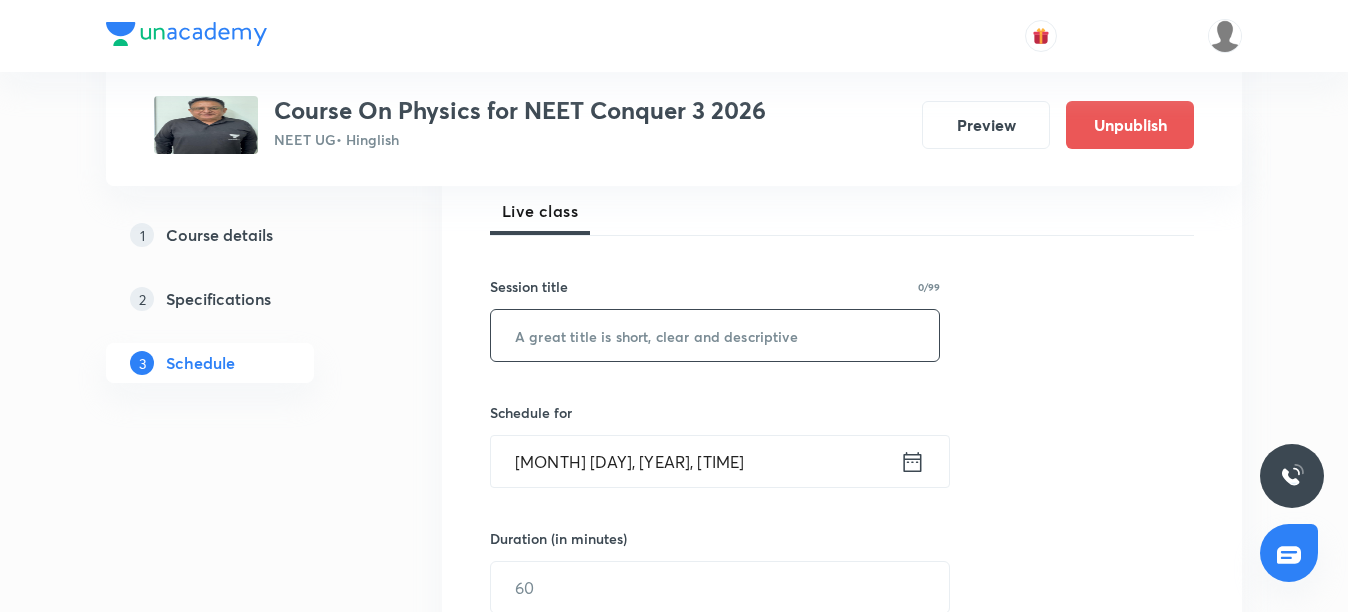 click at bounding box center [715, 335] 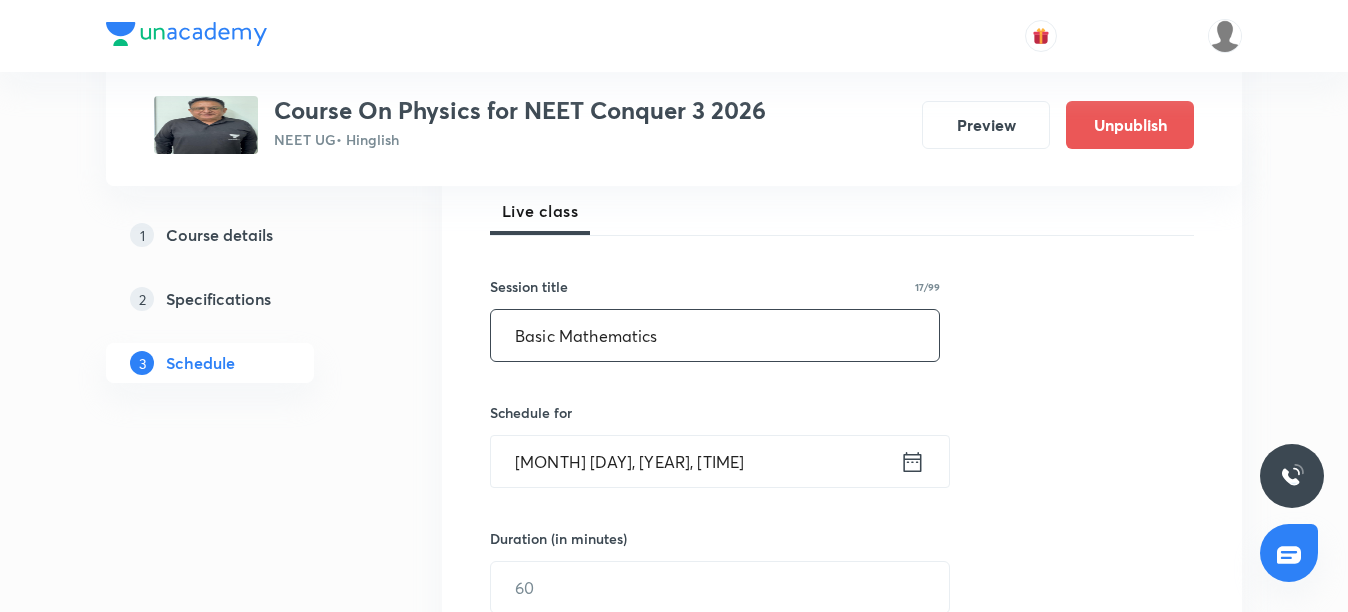 type on "Basic Mathematics" 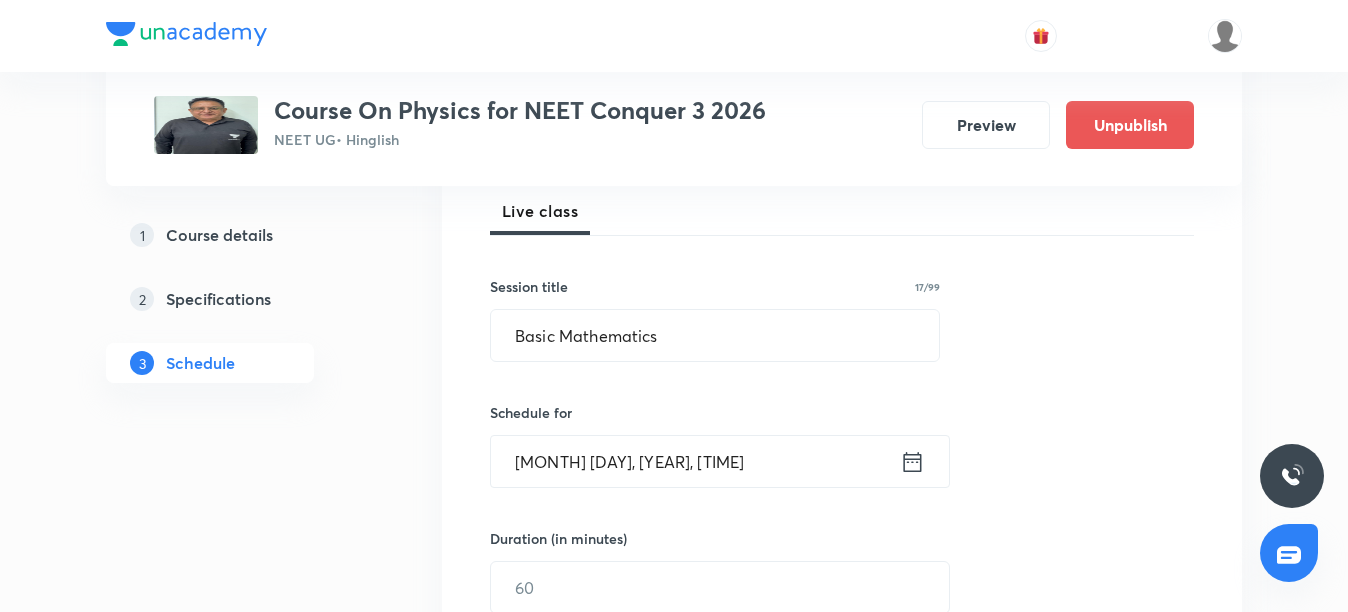 click on "Aug 5, 2025, 10:52 AM" at bounding box center [695, 461] 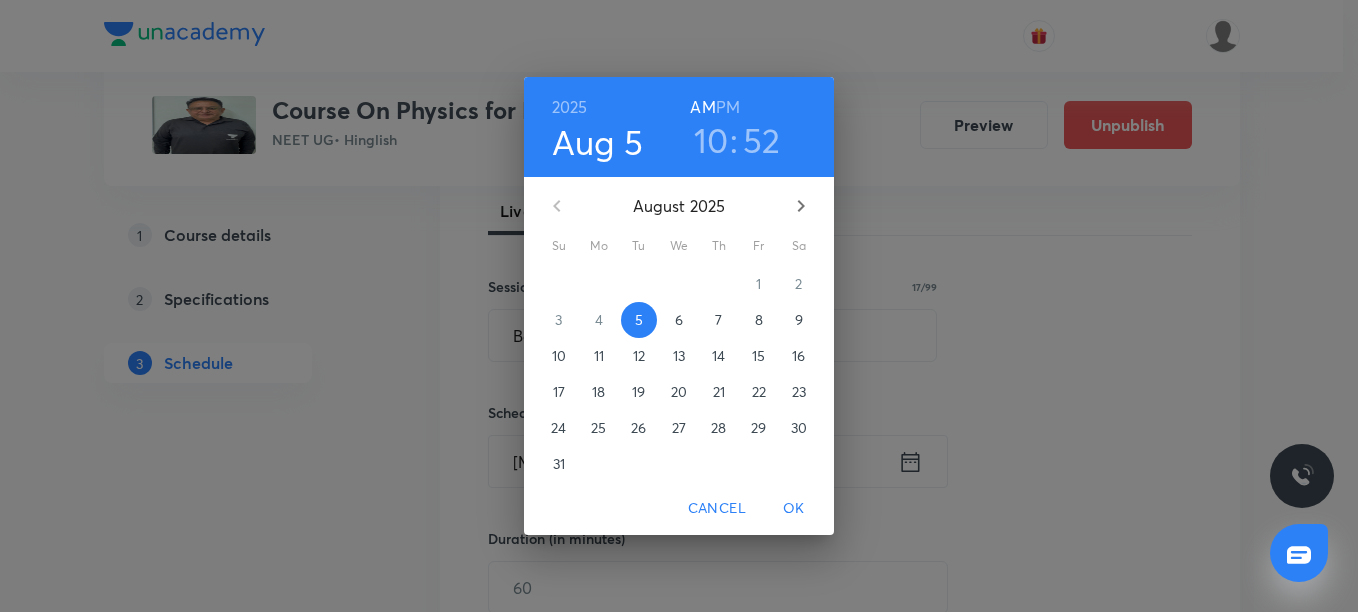 click on "52" at bounding box center [762, 140] 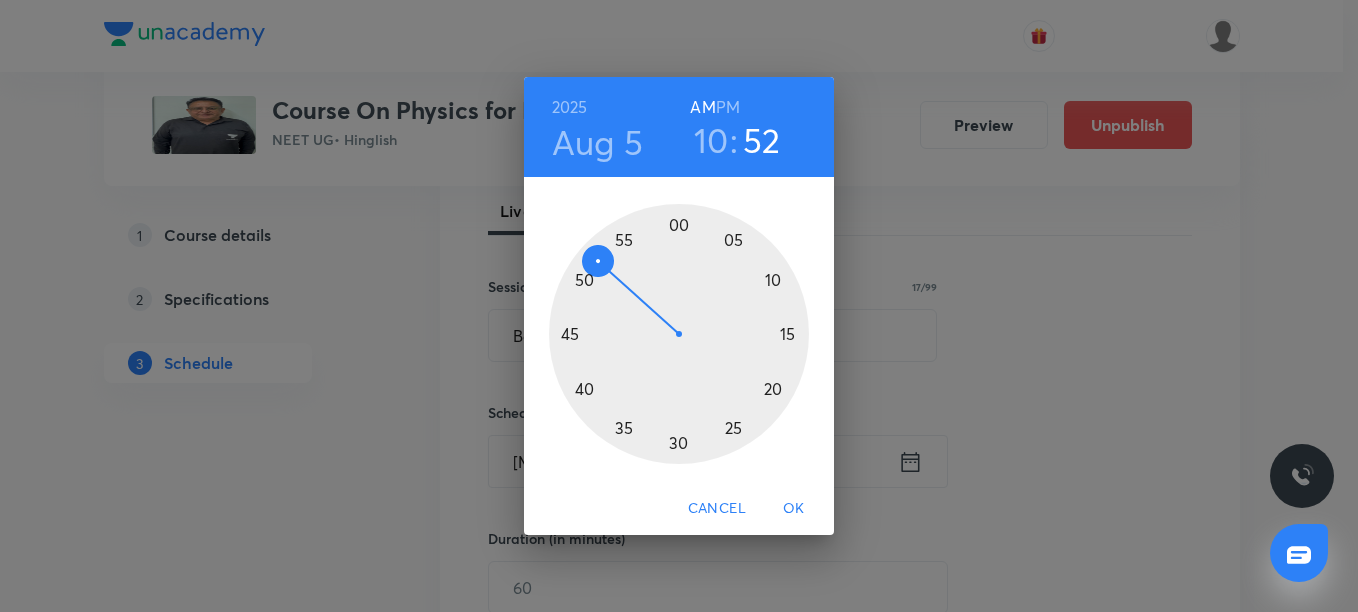 click at bounding box center (679, 334) 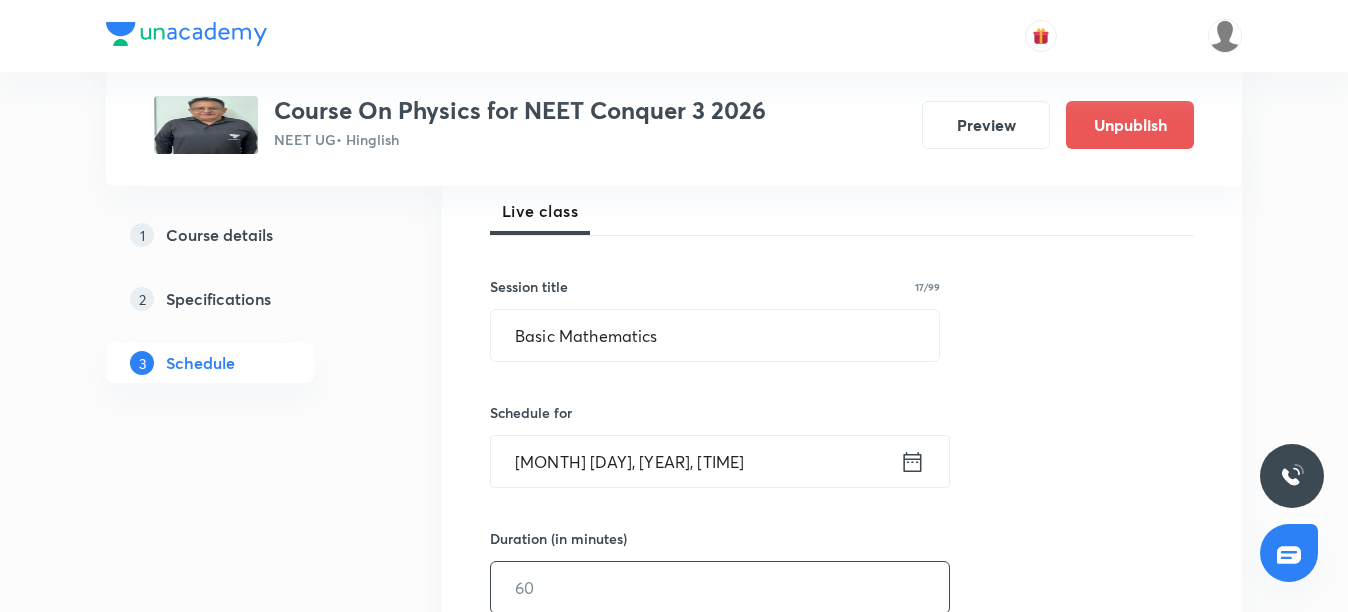 click at bounding box center [720, 587] 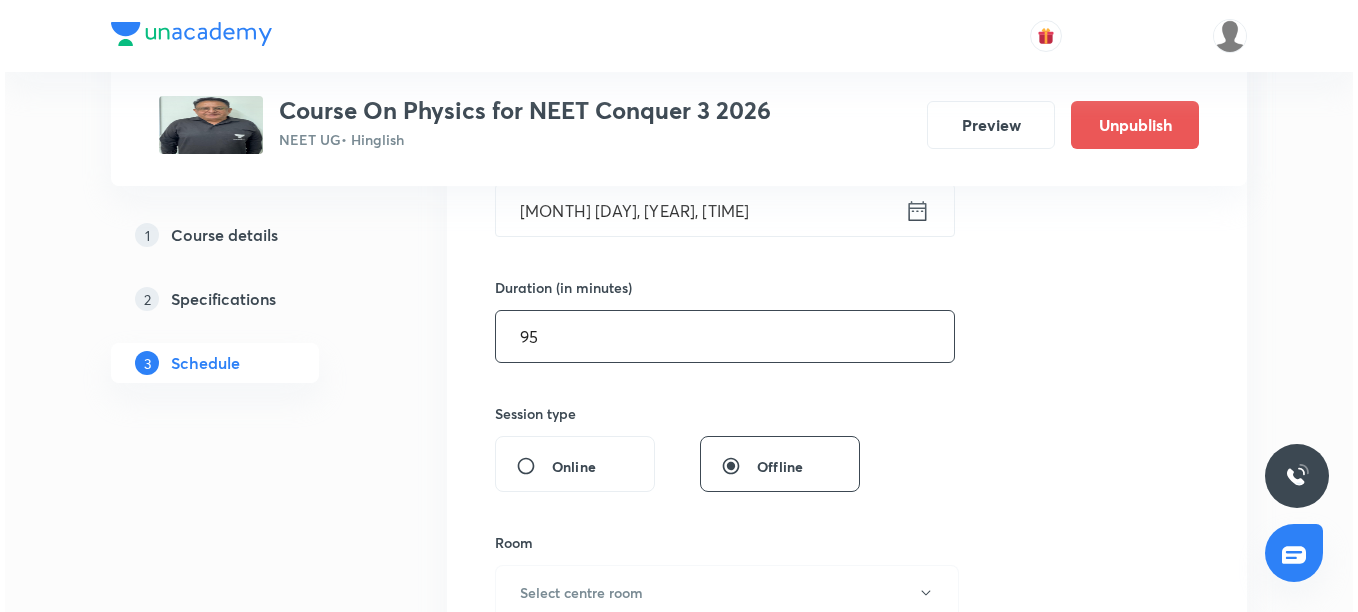 scroll, scrollTop: 548, scrollLeft: 0, axis: vertical 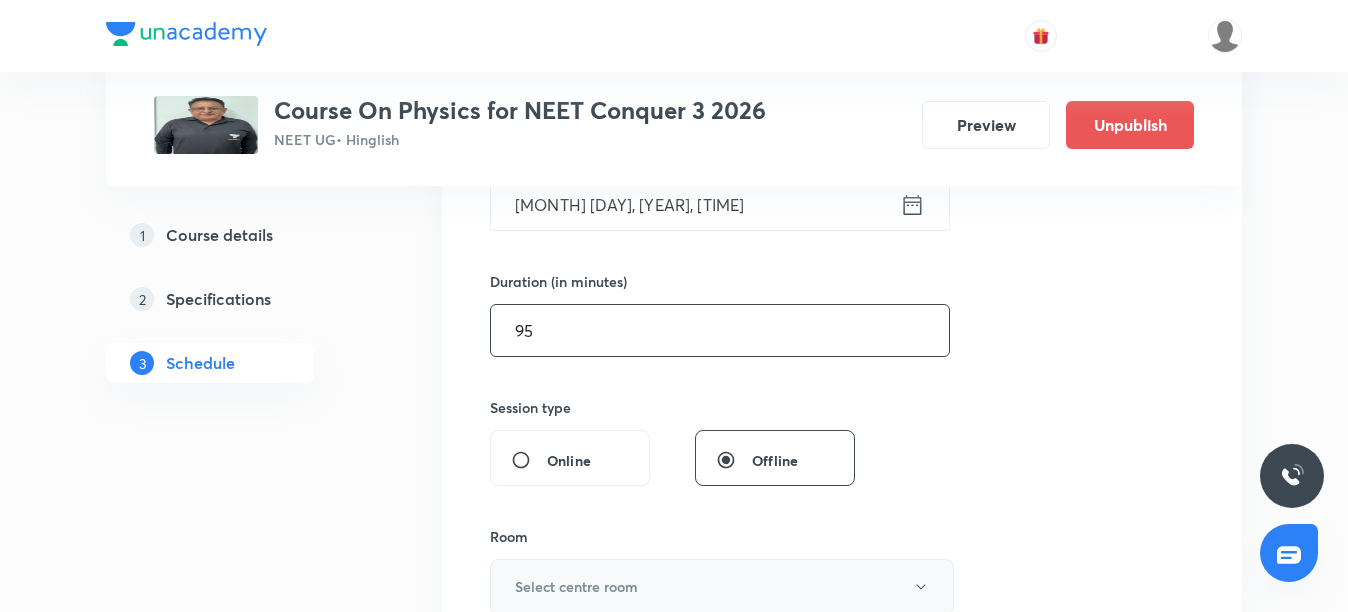type on "95" 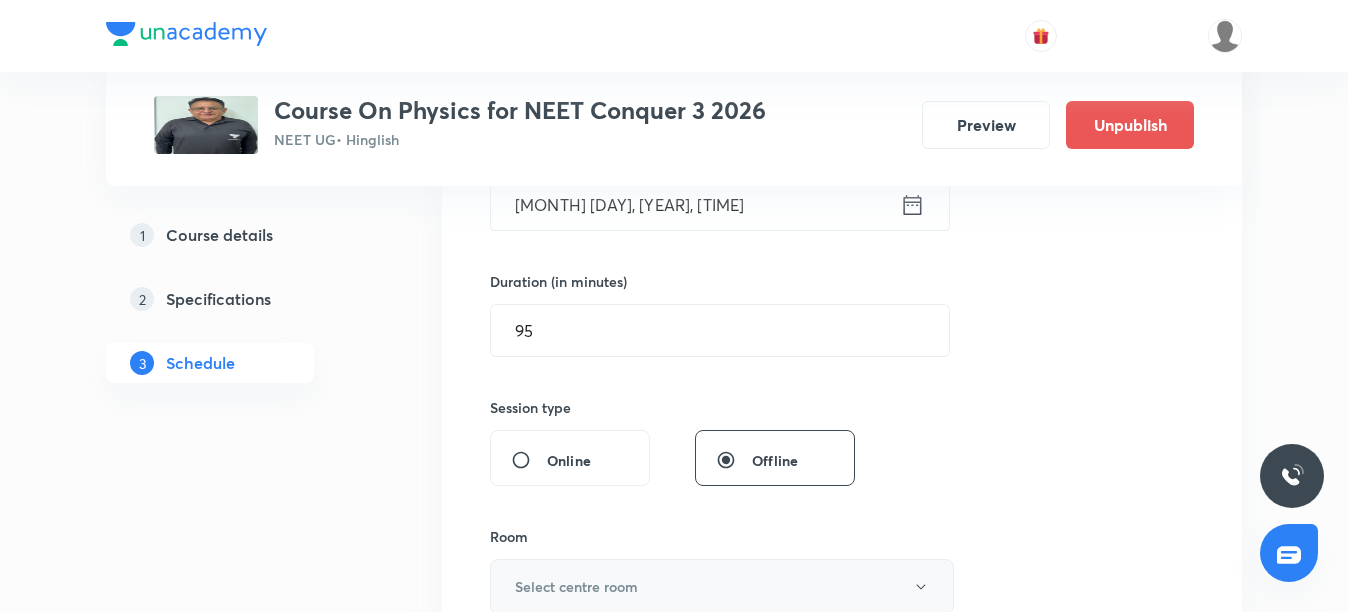 click on "Select centre room" at bounding box center (576, 586) 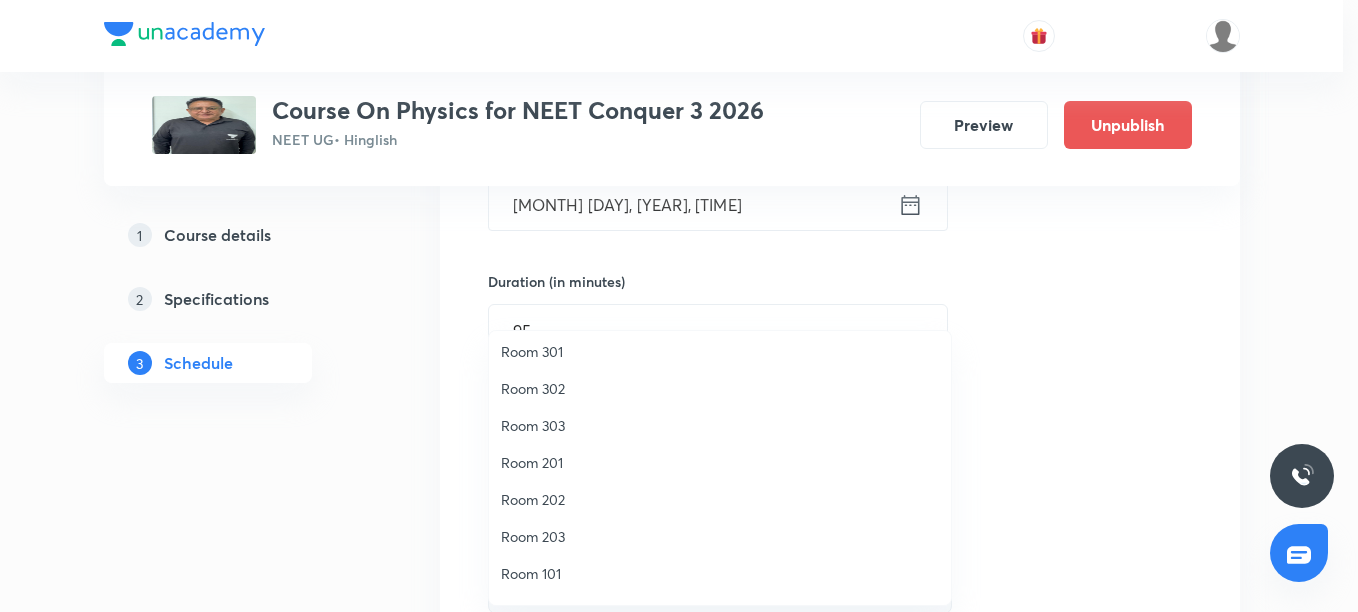 scroll, scrollTop: 29, scrollLeft: 0, axis: vertical 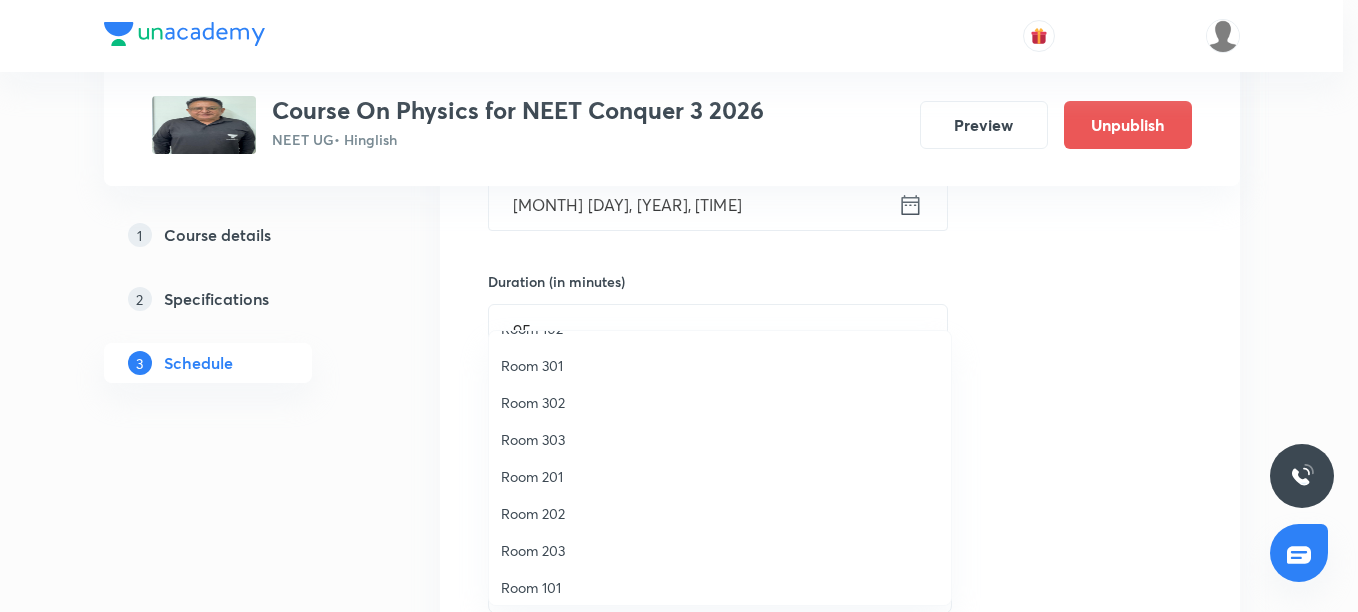 click on "Room 201" at bounding box center (720, 476) 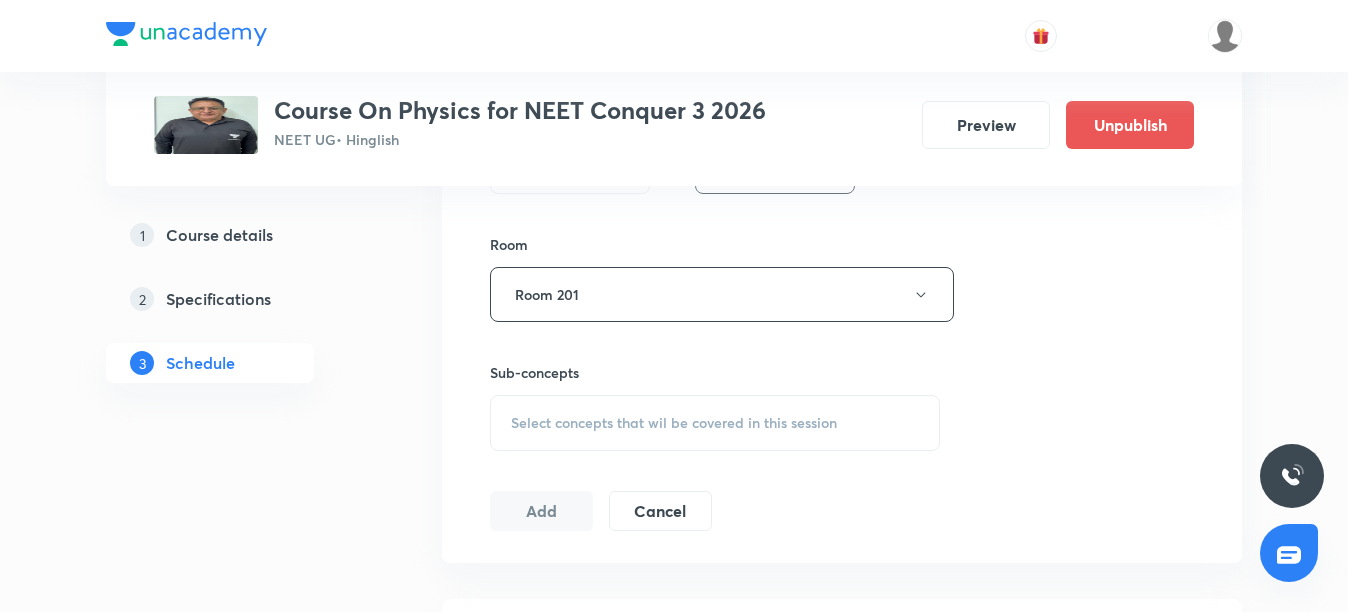 scroll, scrollTop: 855, scrollLeft: 0, axis: vertical 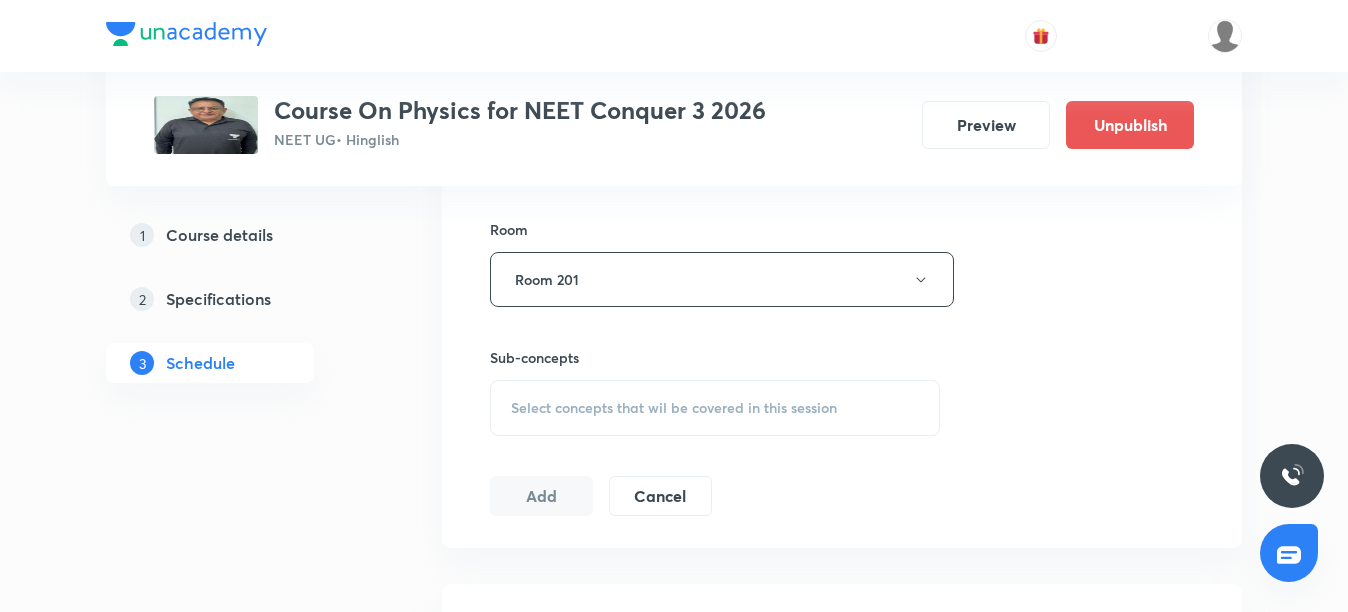 click on "Select concepts that wil be covered in this session" at bounding box center (674, 408) 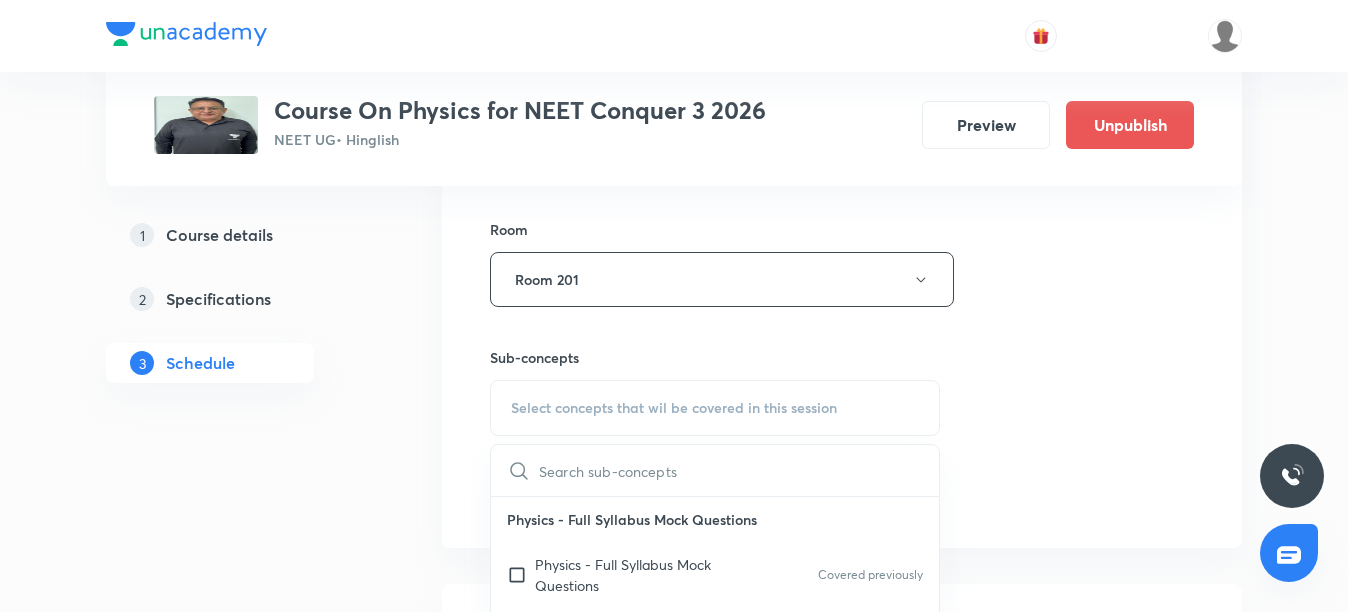 click at bounding box center [739, 470] 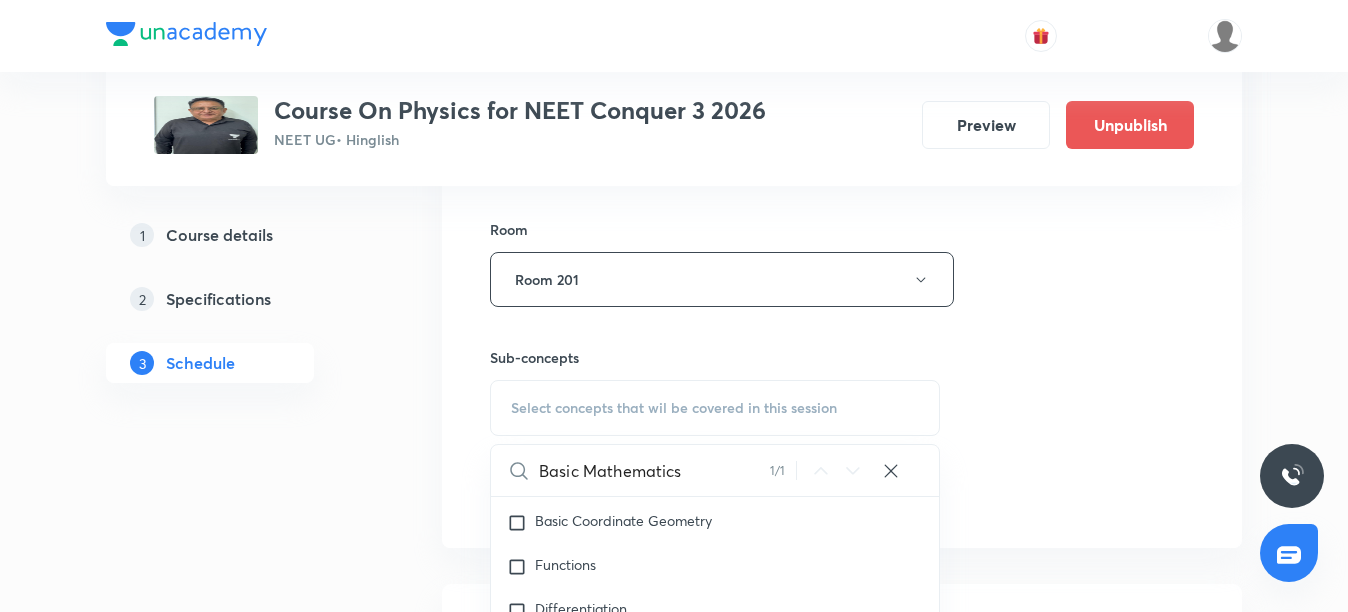scroll, scrollTop: 1069, scrollLeft: 0, axis: vertical 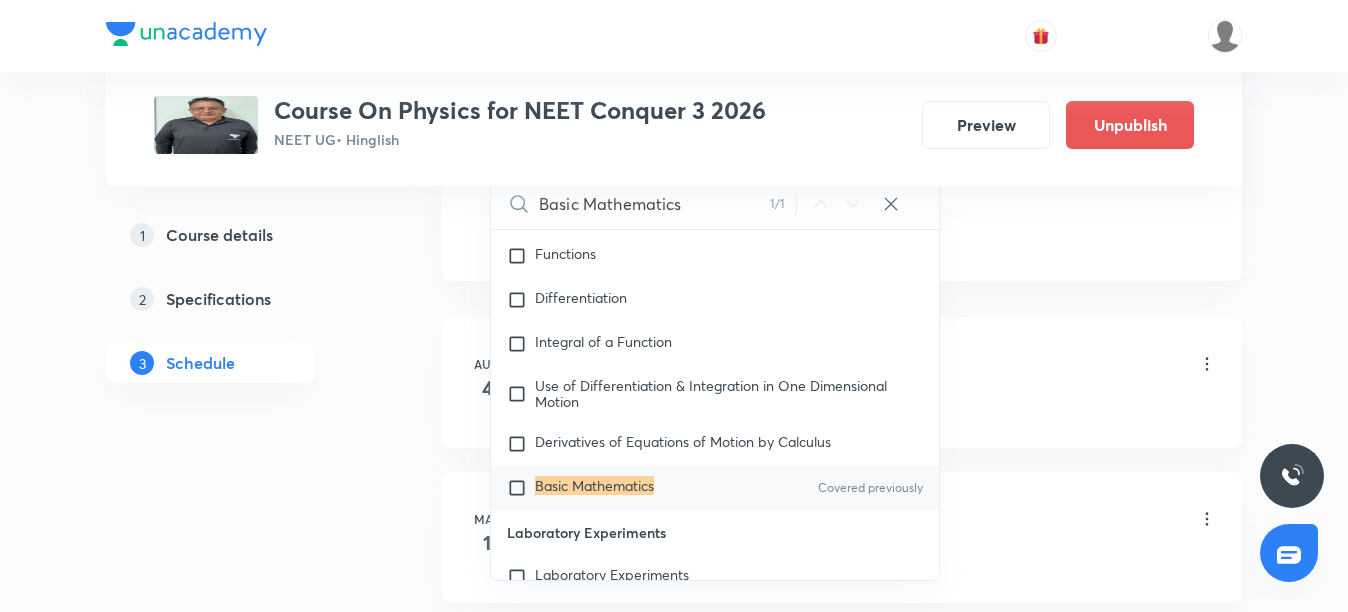 type on "Basic Mathematics" 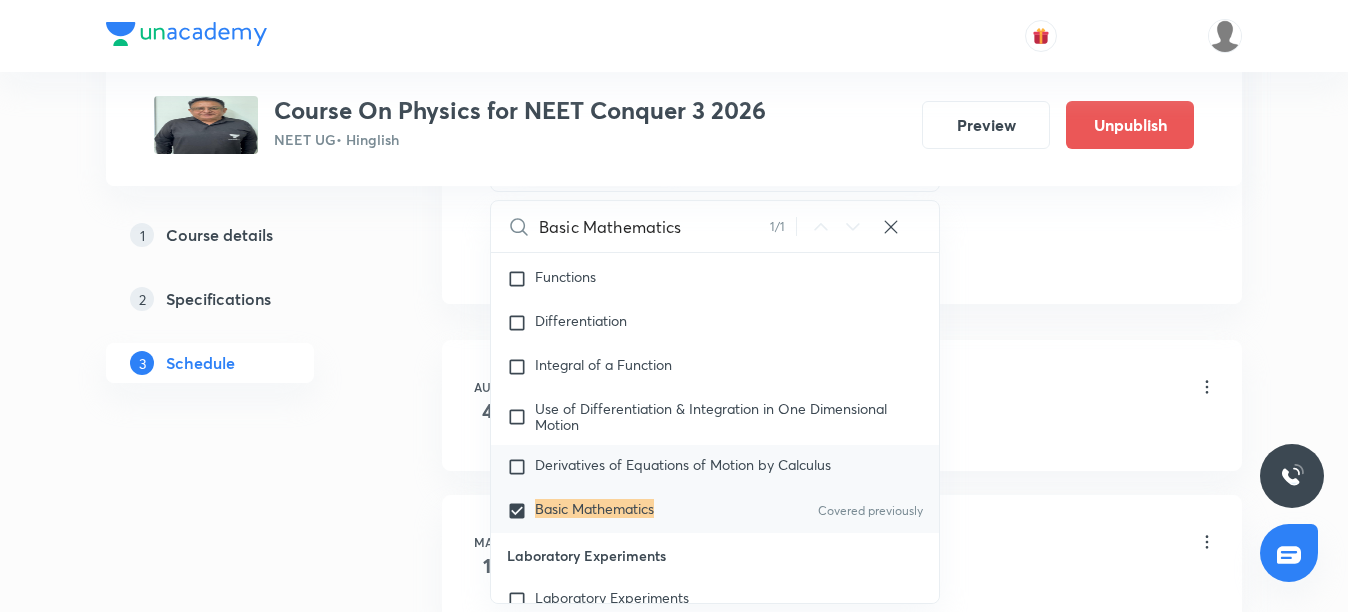 click on "Derivatives of Equations of Motion by Calculus" at bounding box center (683, 464) 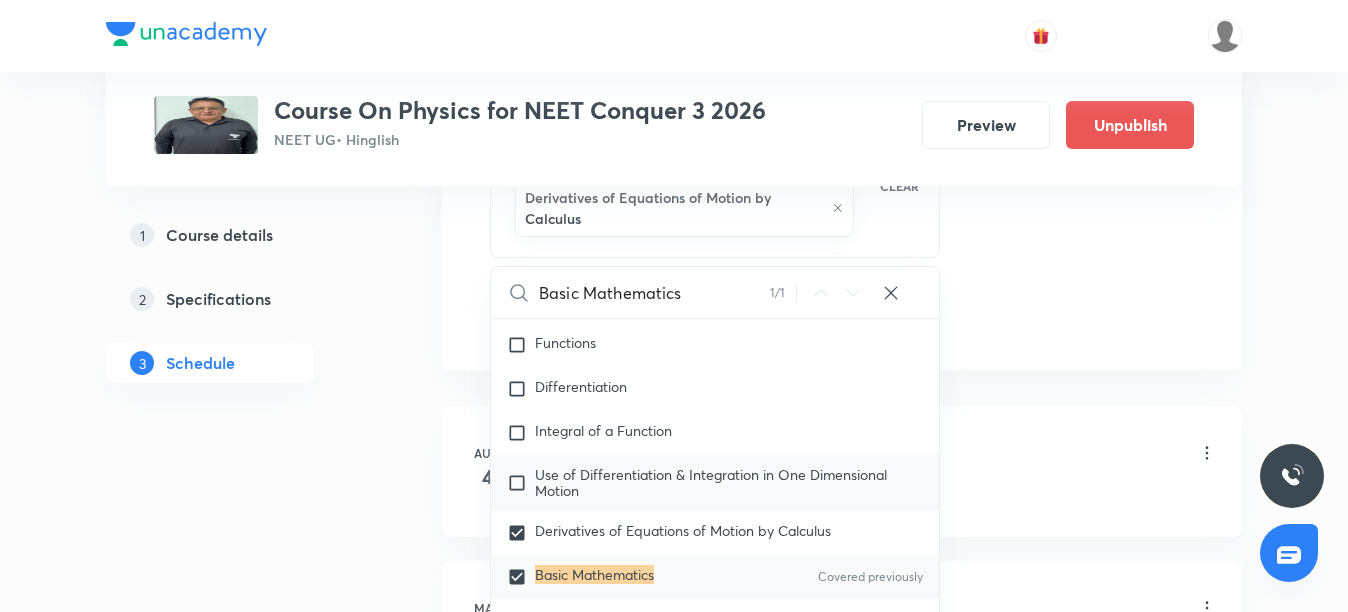 click on "Use of Differentiation & Integration in One Dimensional Motion" at bounding box center (711, 482) 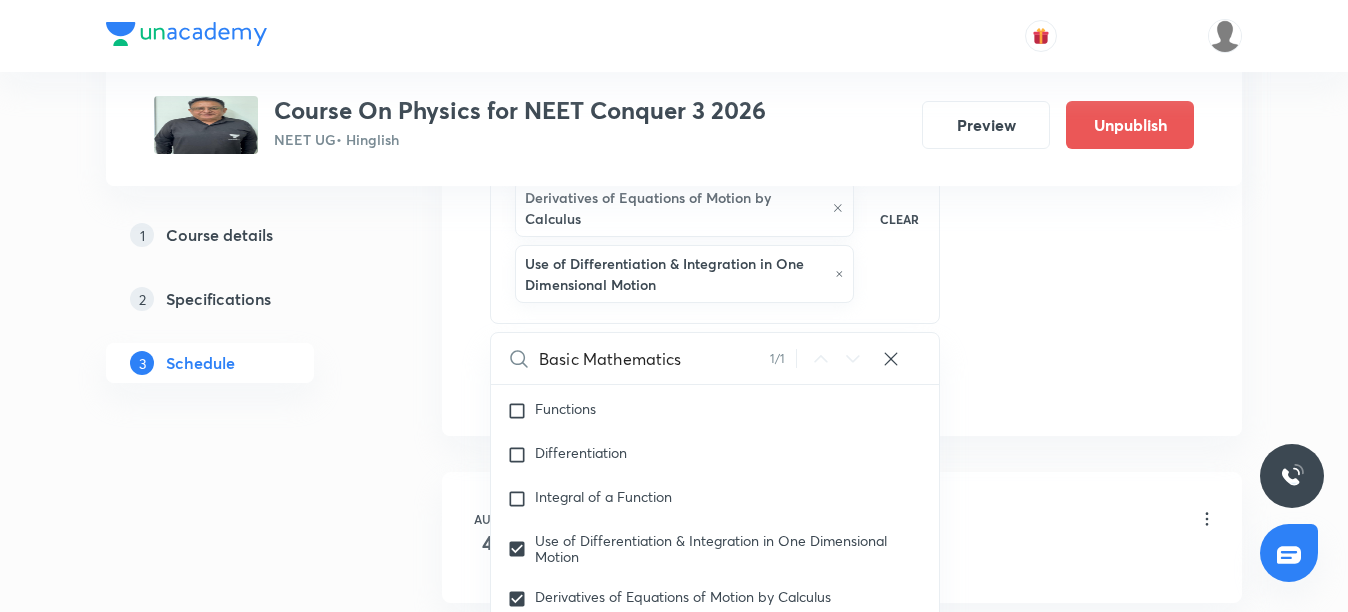 click on "Session  3 Live class Session title 17/99 Basic Mathematics ​ Schedule for Aug 5, 2025, 10:55 AM ​ Duration (in minutes) 95 ​   Session type Online Offline Room Room 201 Sub-concepts Basic Mathematics Derivatives of Equations of Motion by Calculus Use of Differentiation & Integration in One Dimensional Motion CLEAR Basic Mathematics 1 / 1 ​ Physics - Full Syllabus Mock Questions Physics - Full Syllabus Mock Questions Covered previously Physics Previous Year Question Physics Previous Year Question Units & Dimensions Physical quantity Applications of Dimensional Analysis Significant Figures Units of Physical Quantities System of Units Dimensions of Some Mathematical Functions Unit and Dimension Product of Two Vectors Subtraction of Vectors Cross Product Least Count Analysis Errors of Measurement Vernier Callipers Screw Gauge Zero Error Basic Mathematics Elementary Algebra Covered previously Elementary Trigonometry Basic Coordinate Geometry Functions Differentiation Integral of a Function Unit Vectors" at bounding box center (842, -143) 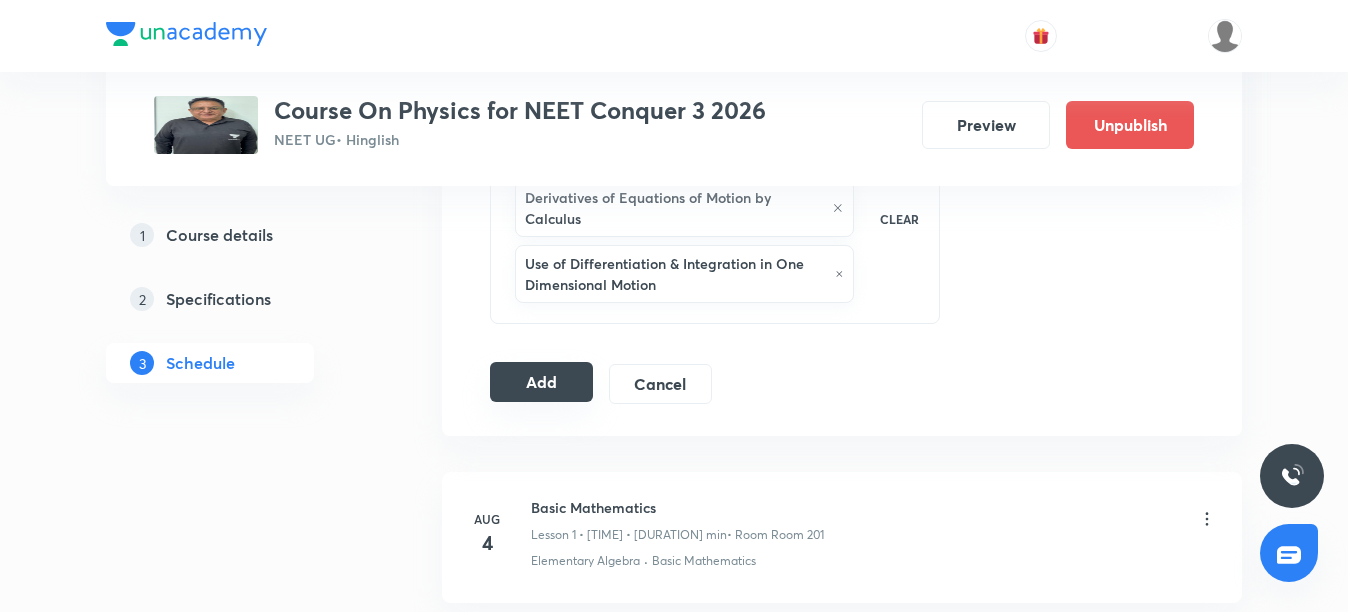 click on "Add" at bounding box center [541, 382] 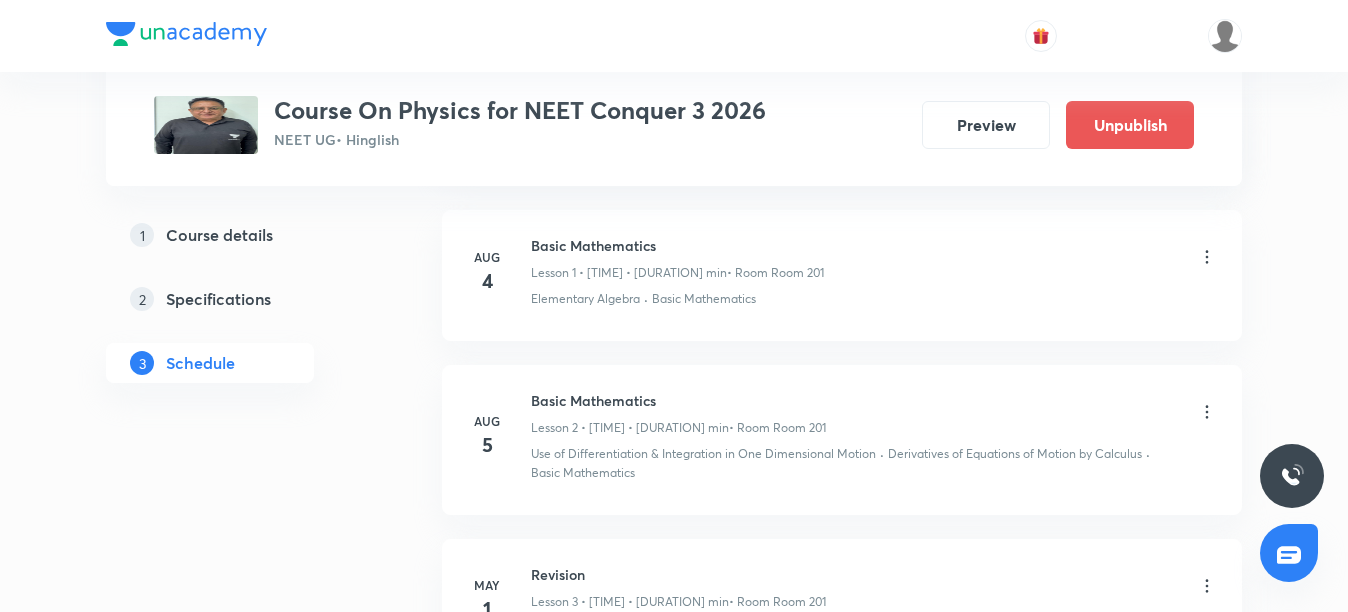 scroll, scrollTop: 308, scrollLeft: 0, axis: vertical 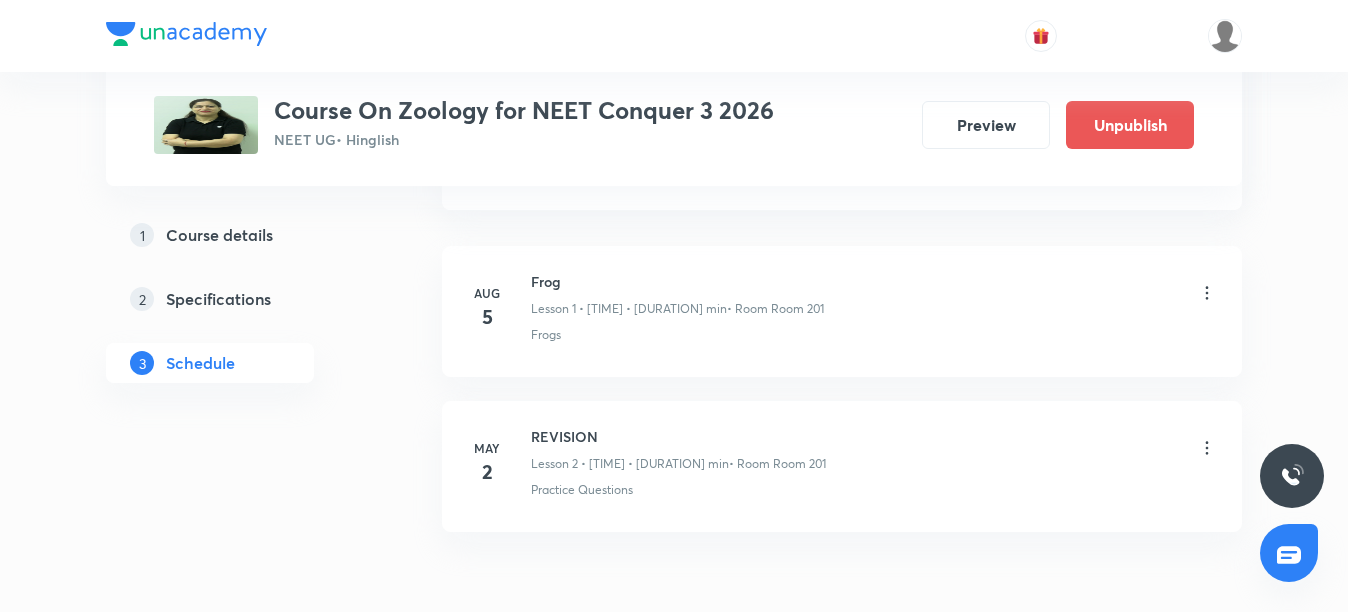 click 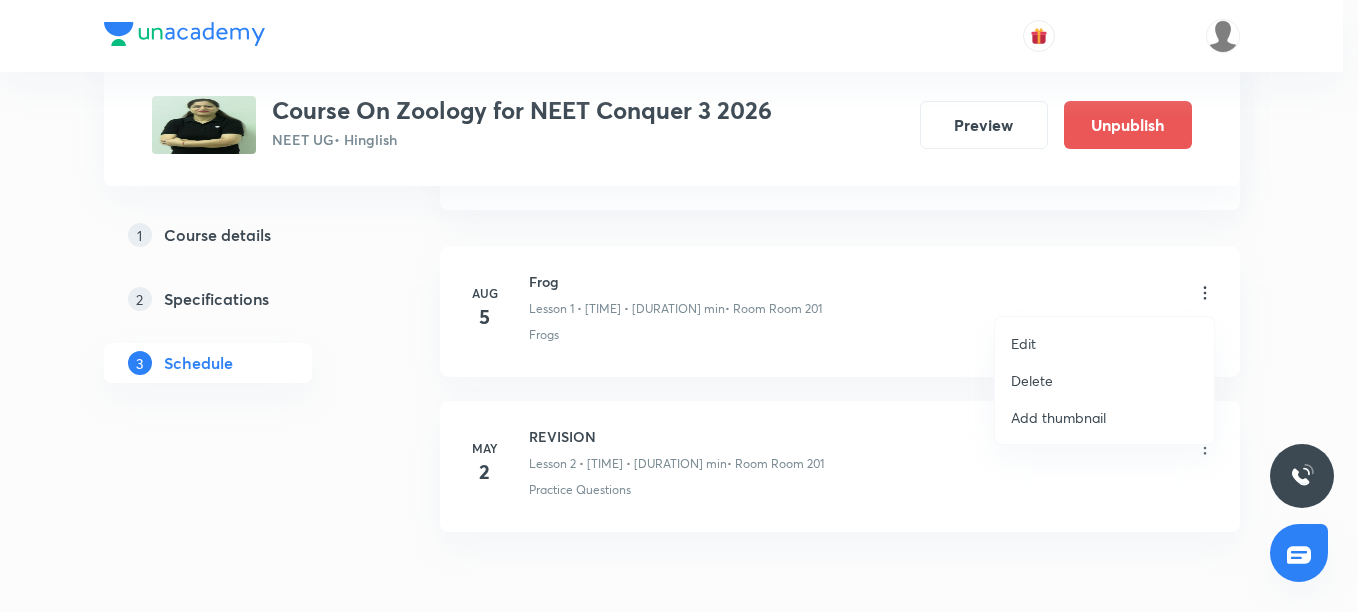 click on "Edit" at bounding box center (1023, 343) 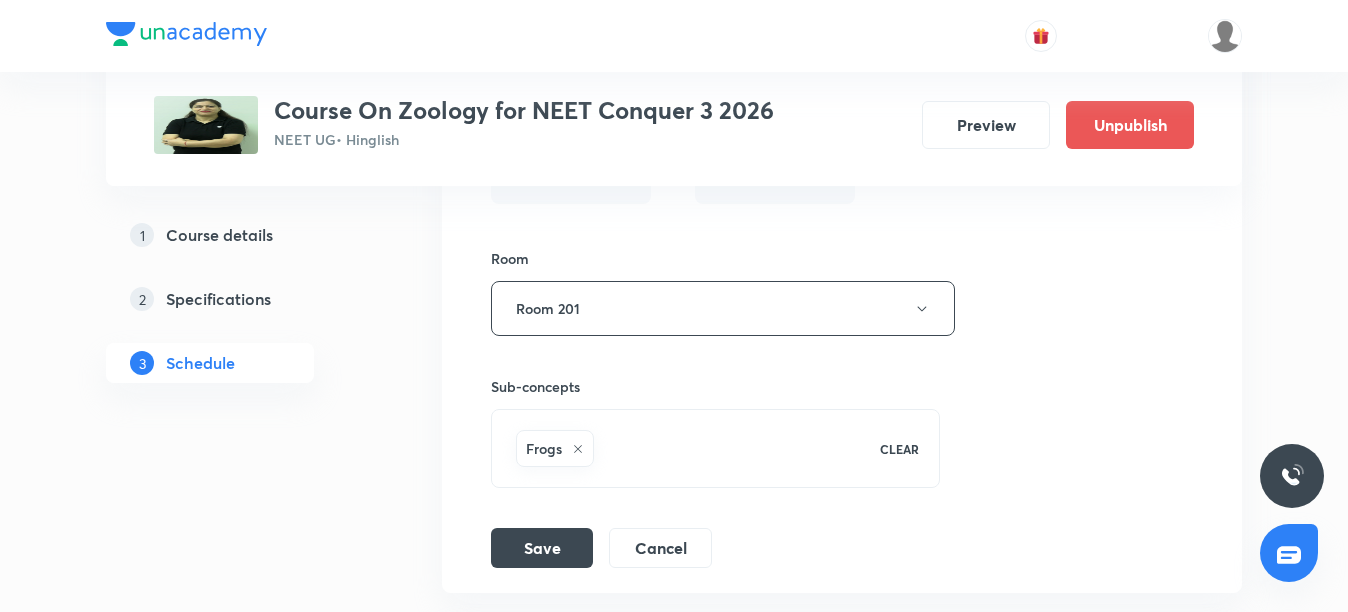 scroll, scrollTop: 826, scrollLeft: 0, axis: vertical 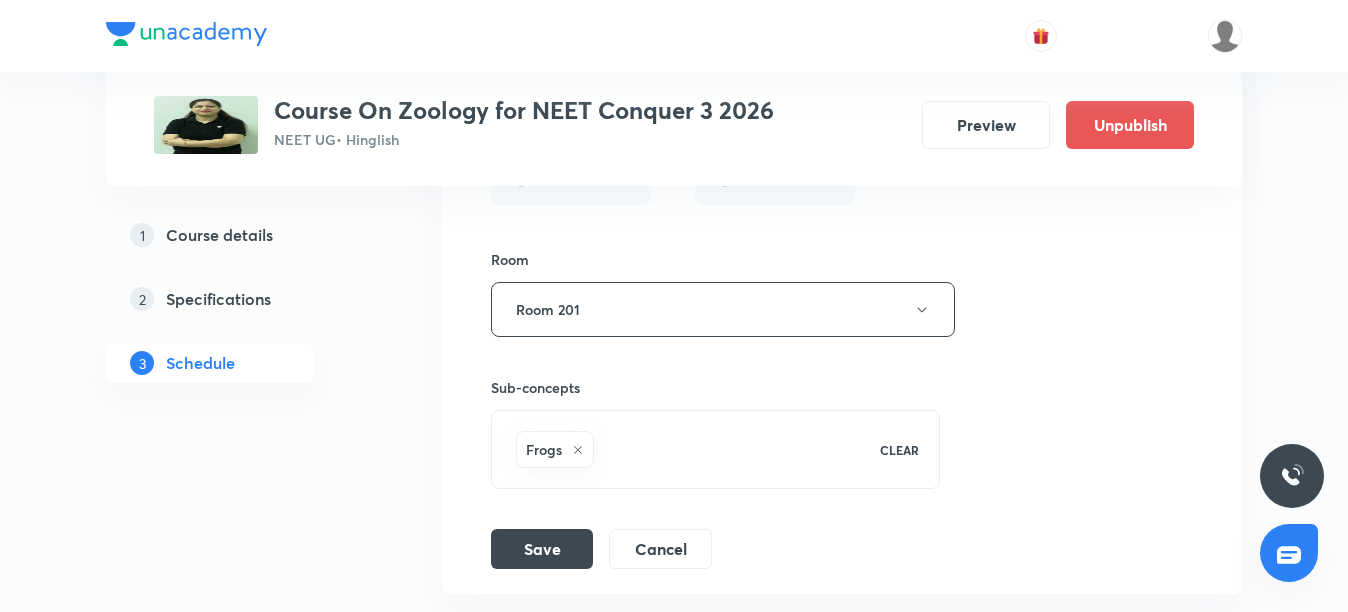 click on "CLEAR" at bounding box center (899, 450) 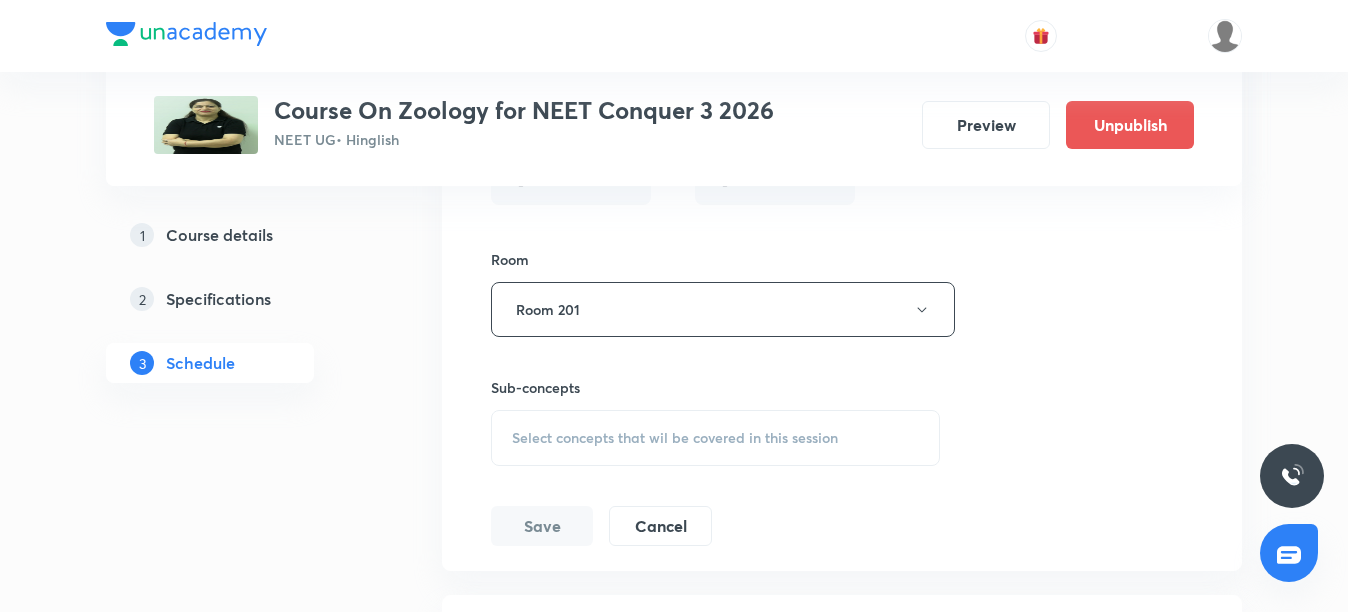 click on "Select concepts that wil be covered in this session" at bounding box center [715, 438] 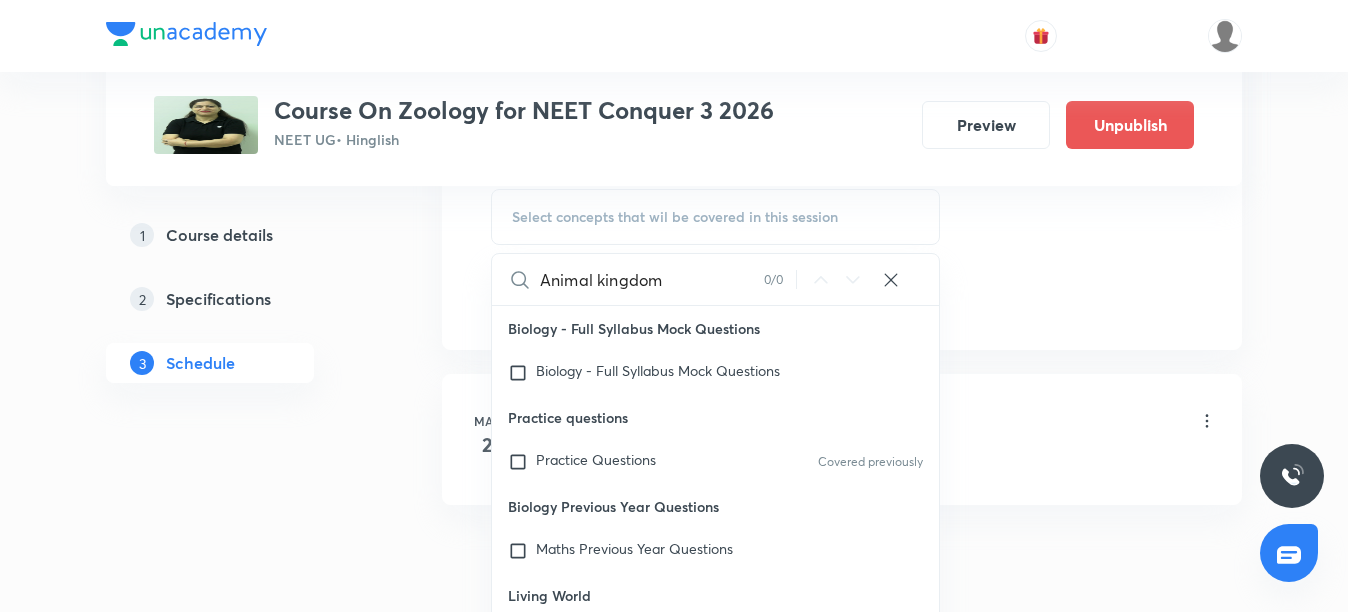 scroll, scrollTop: 1048, scrollLeft: 0, axis: vertical 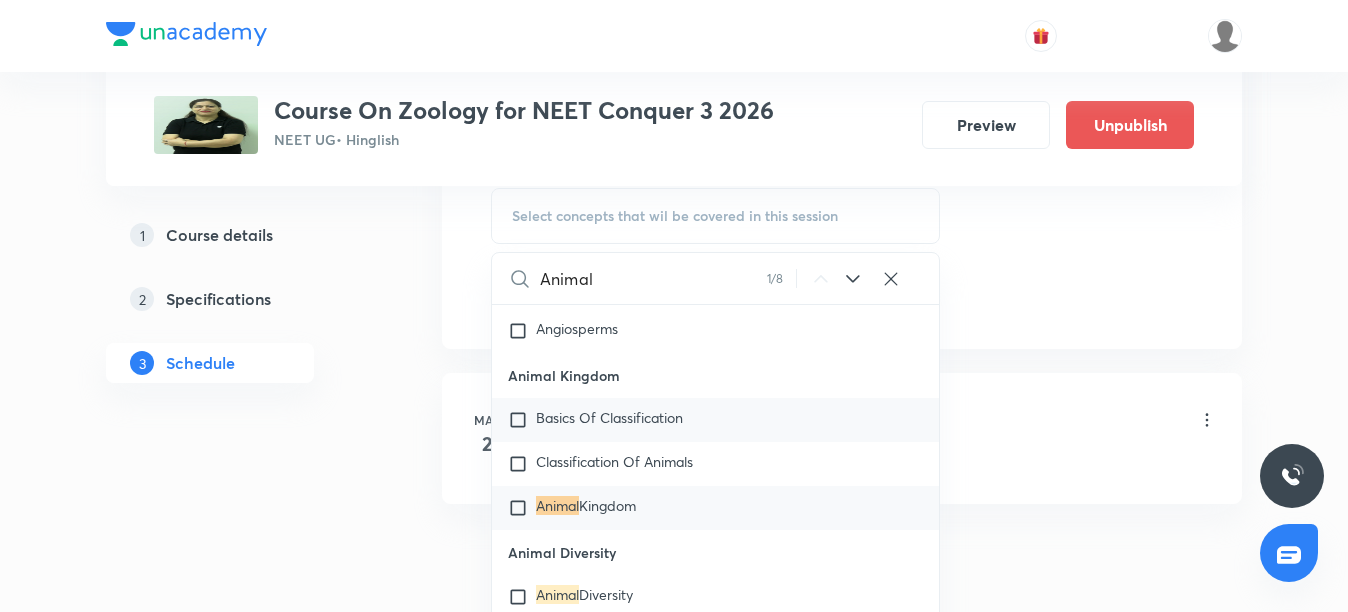 type on "Animal" 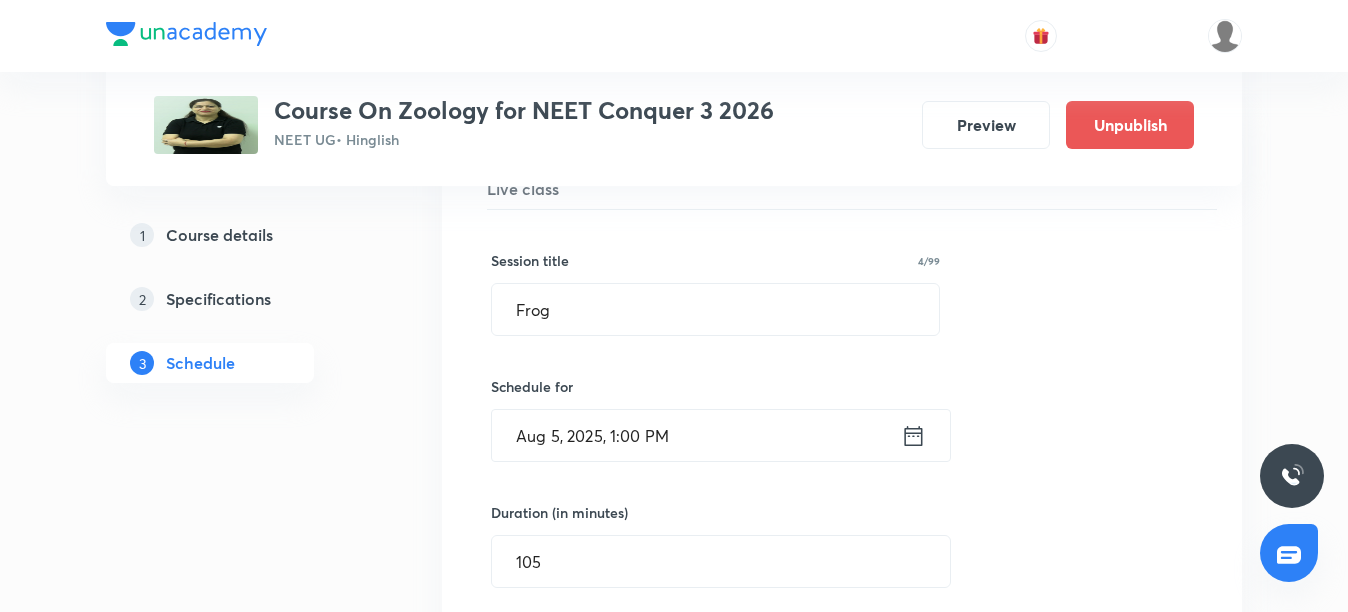 scroll, scrollTop: 311, scrollLeft: 0, axis: vertical 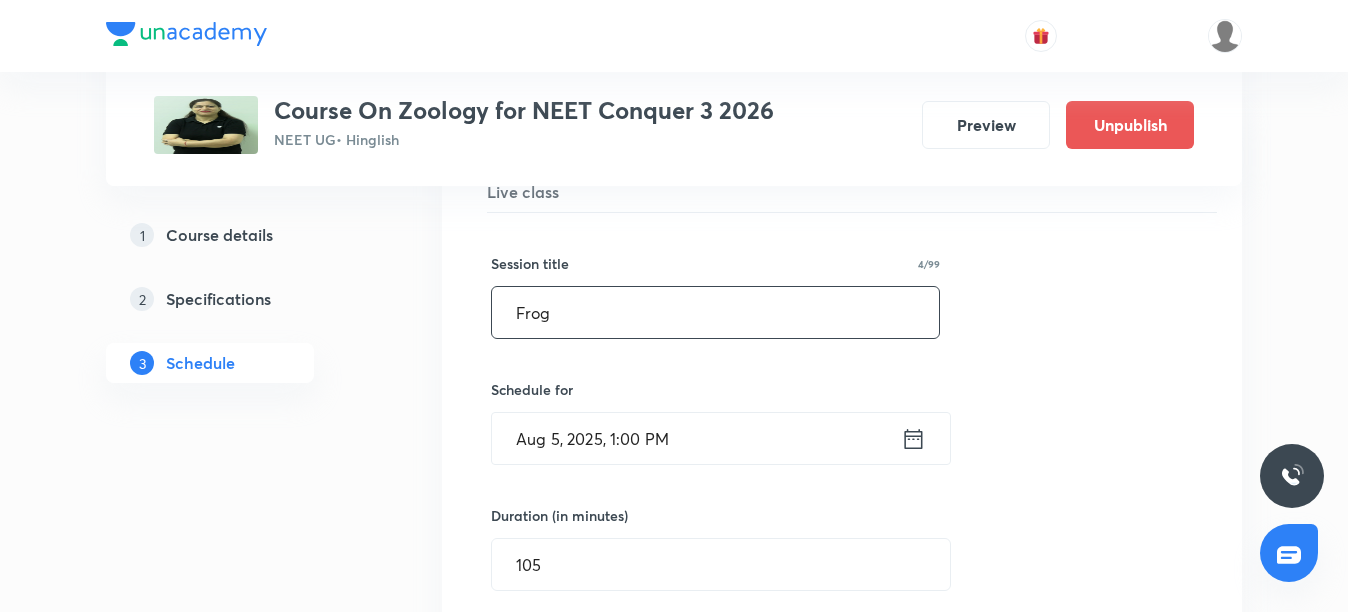 drag, startPoint x: 596, startPoint y: 306, endPoint x: 445, endPoint y: 323, distance: 151.95393 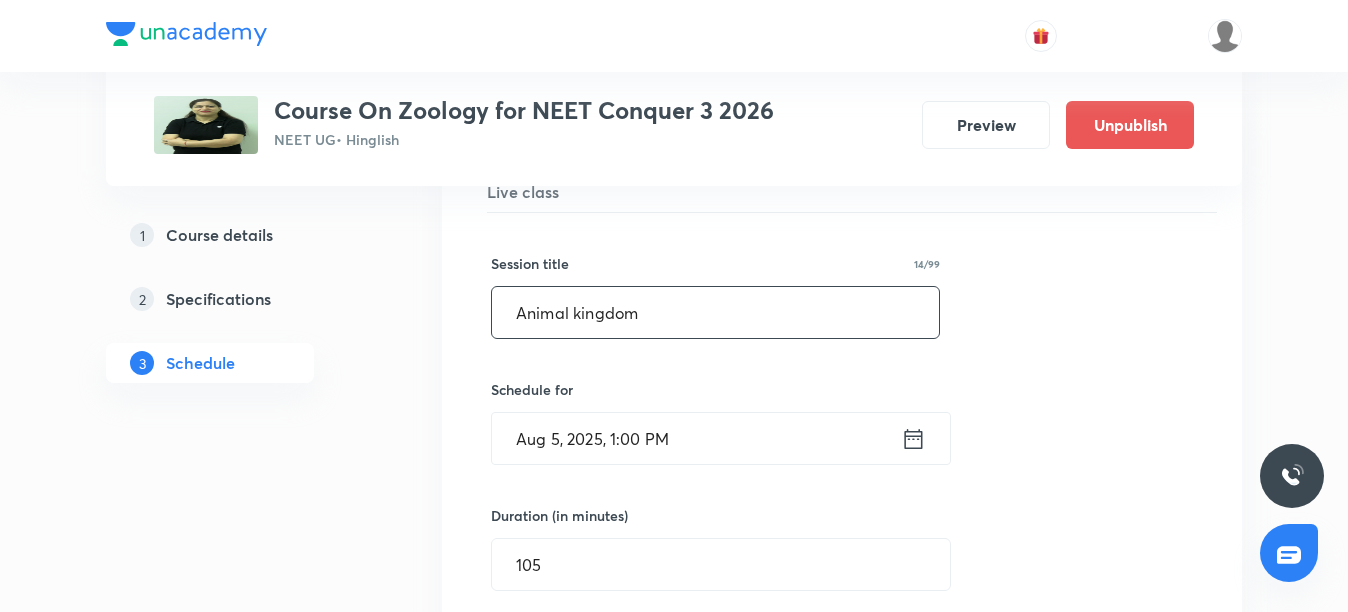 click on "Animal kingdom" at bounding box center [715, 312] 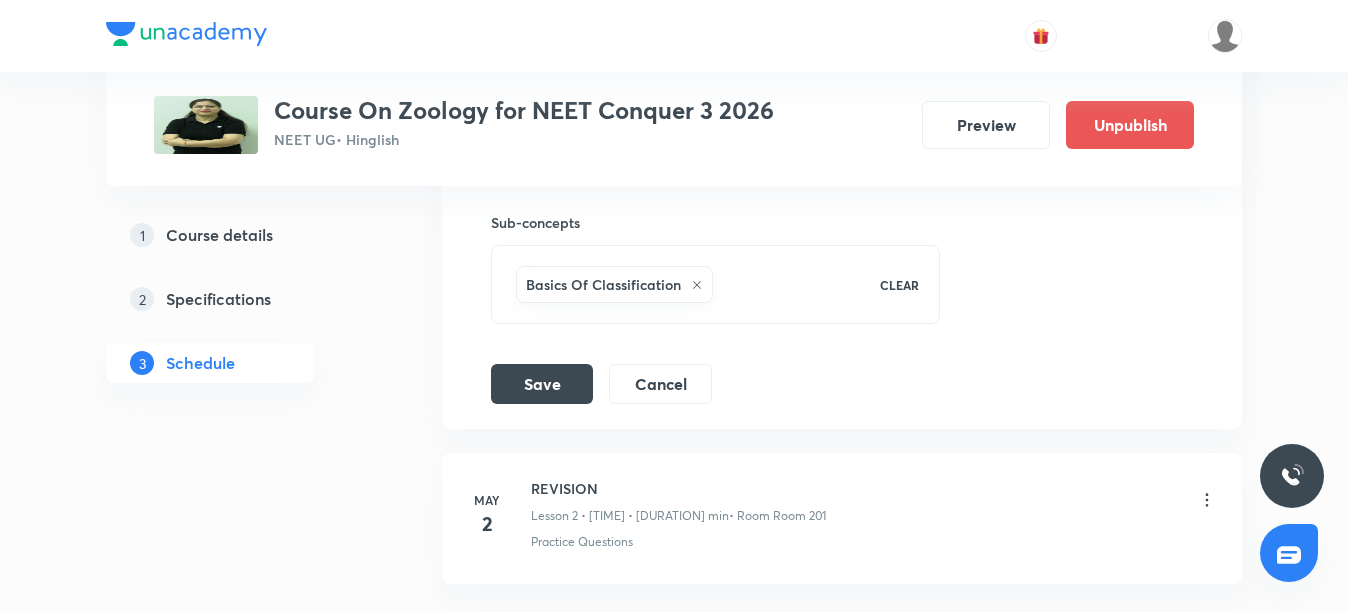 scroll, scrollTop: 998, scrollLeft: 0, axis: vertical 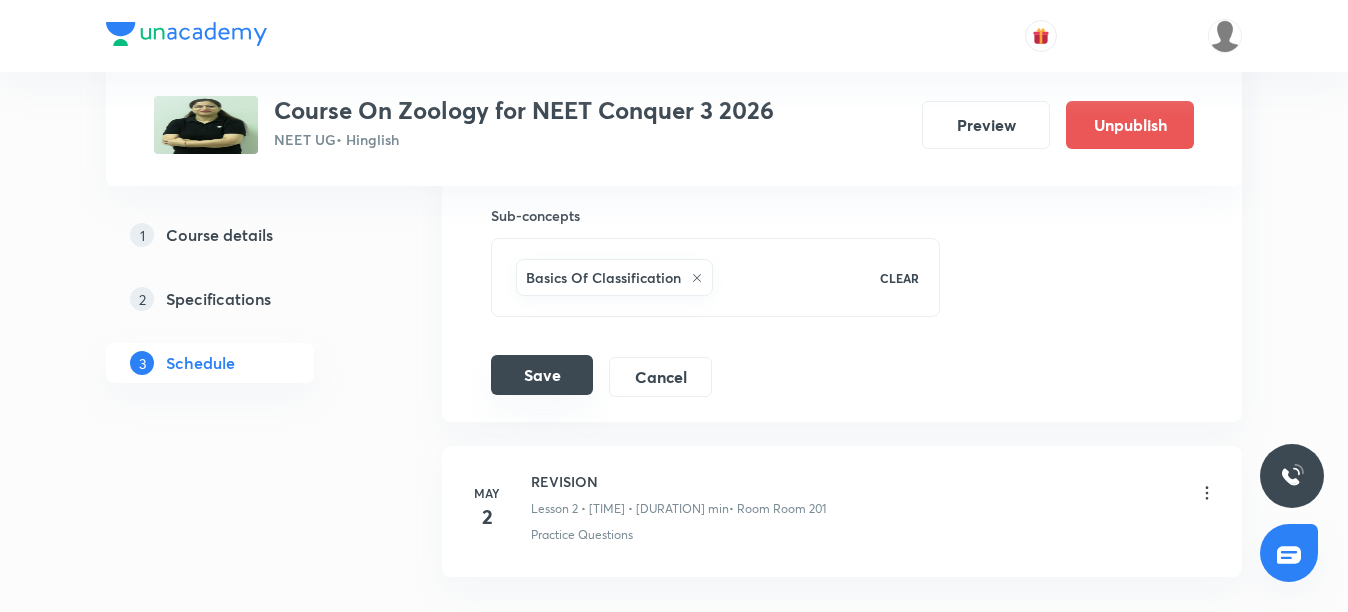 type on "Animal Kingdom" 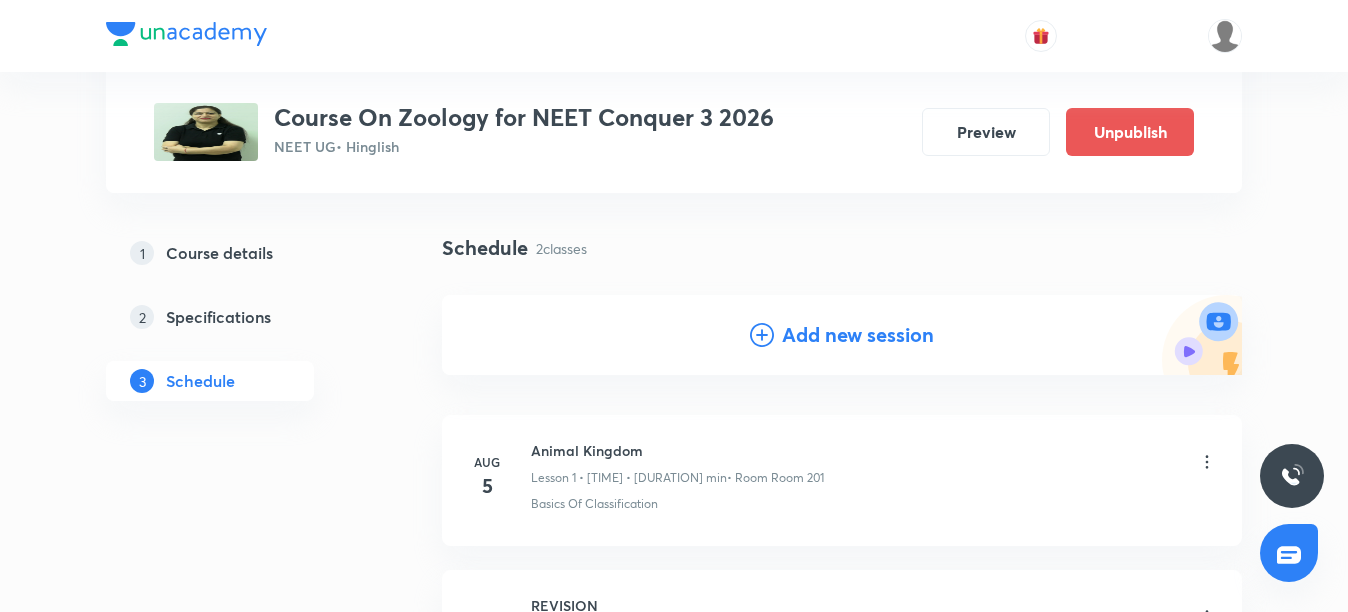 scroll, scrollTop: 104, scrollLeft: 0, axis: vertical 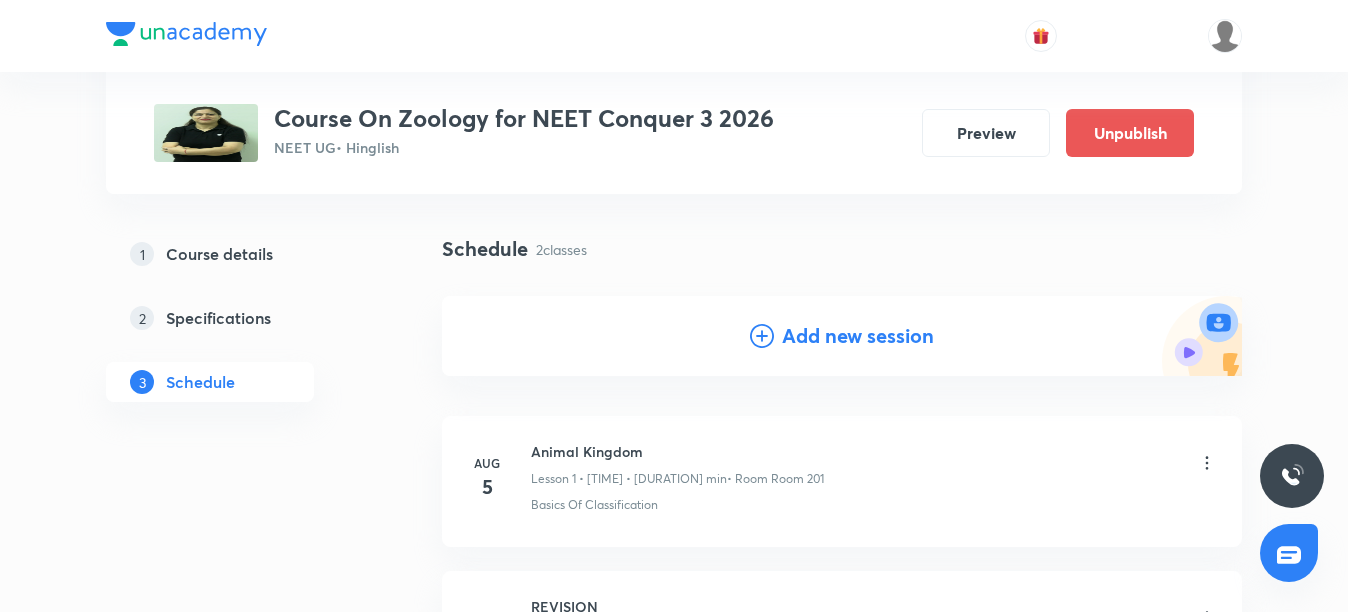 click on "Add new session" at bounding box center [858, 336] 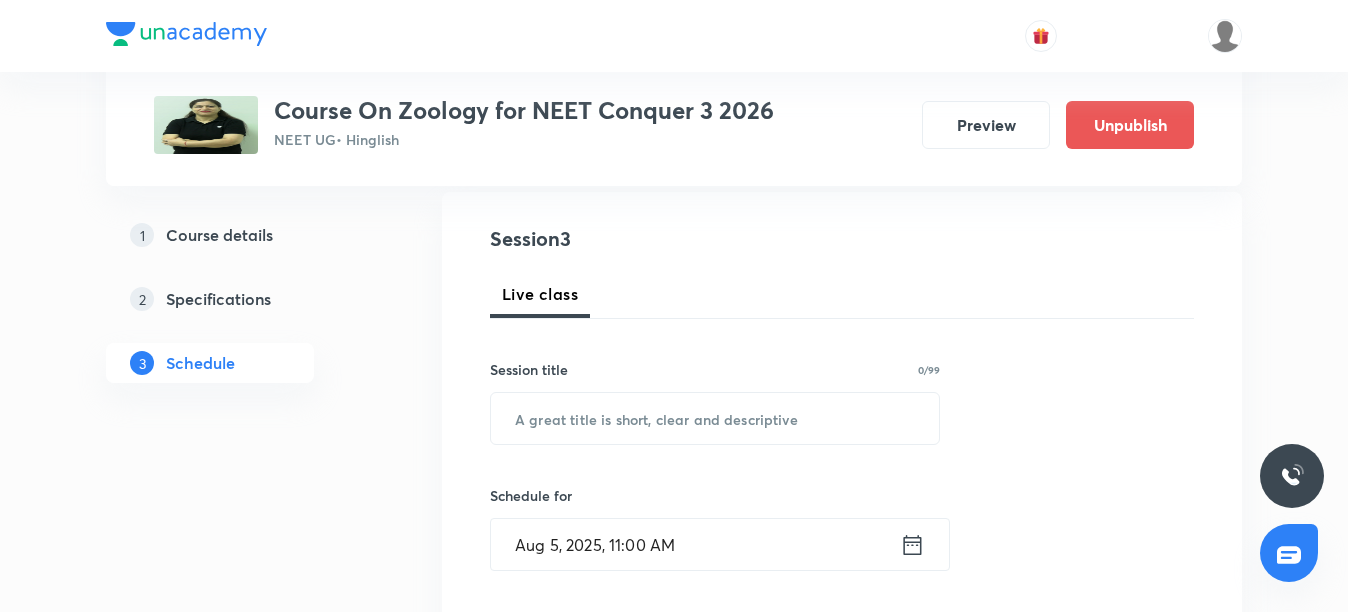 scroll, scrollTop: 211, scrollLeft: 0, axis: vertical 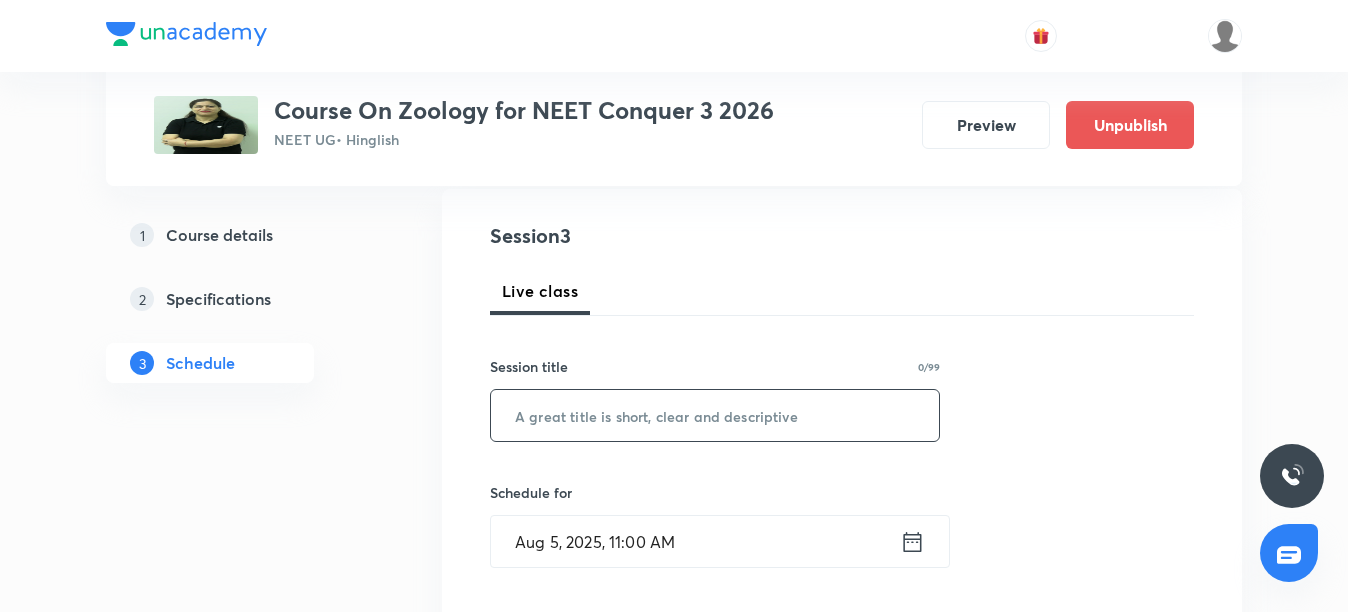 click at bounding box center [715, 415] 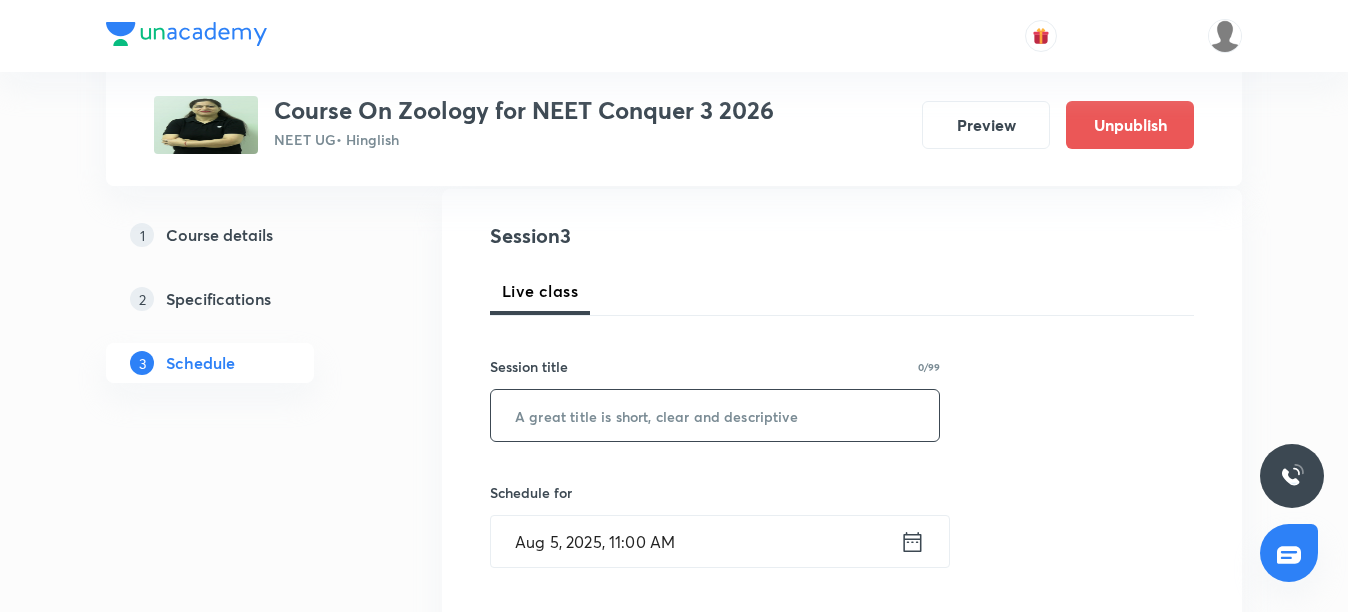 paste on "Animal kingdom" 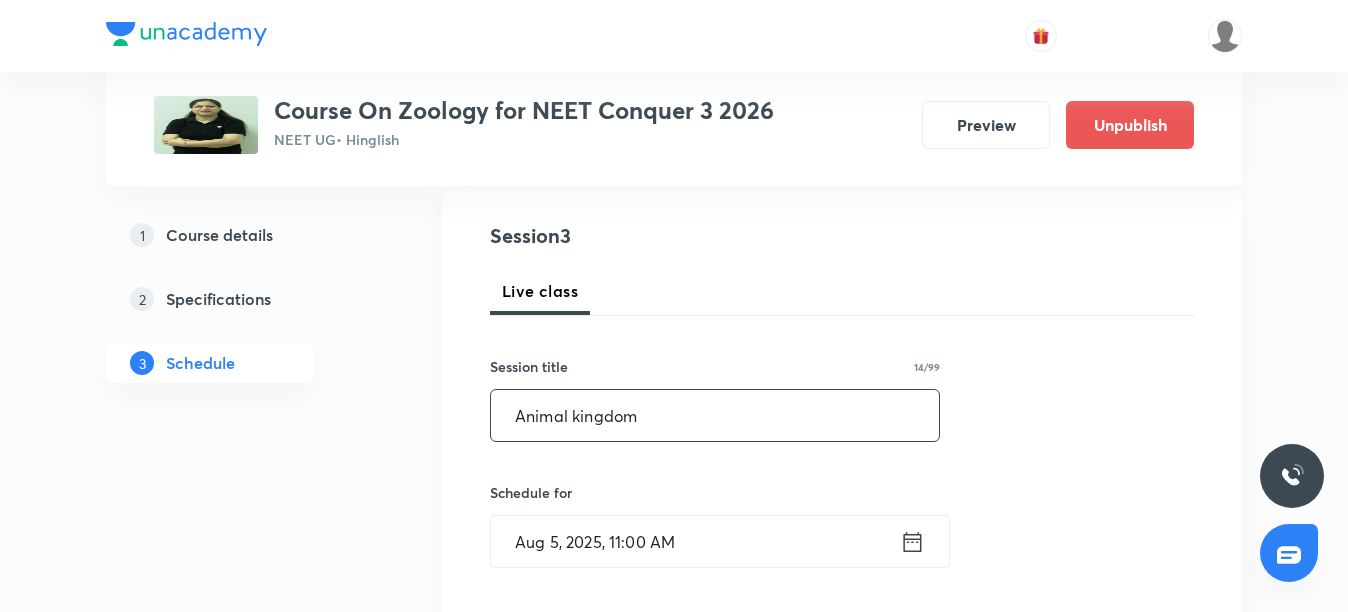 click on "Animal kingdom" at bounding box center [715, 415] 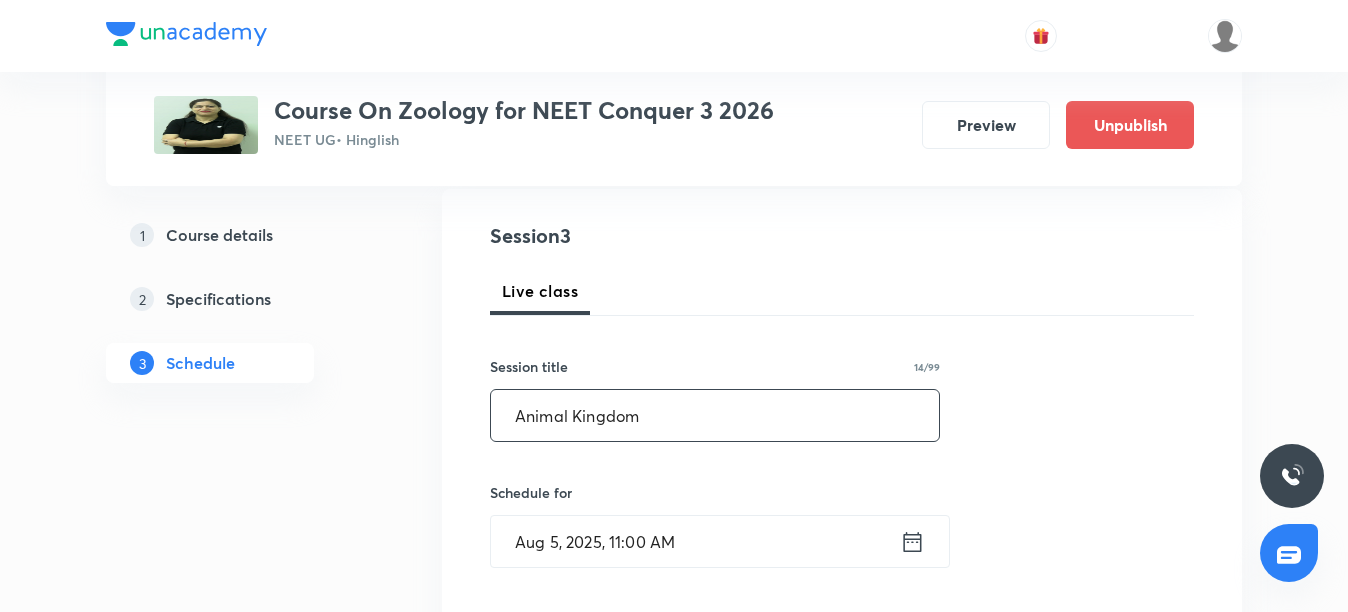 type on "Animal Kingdom" 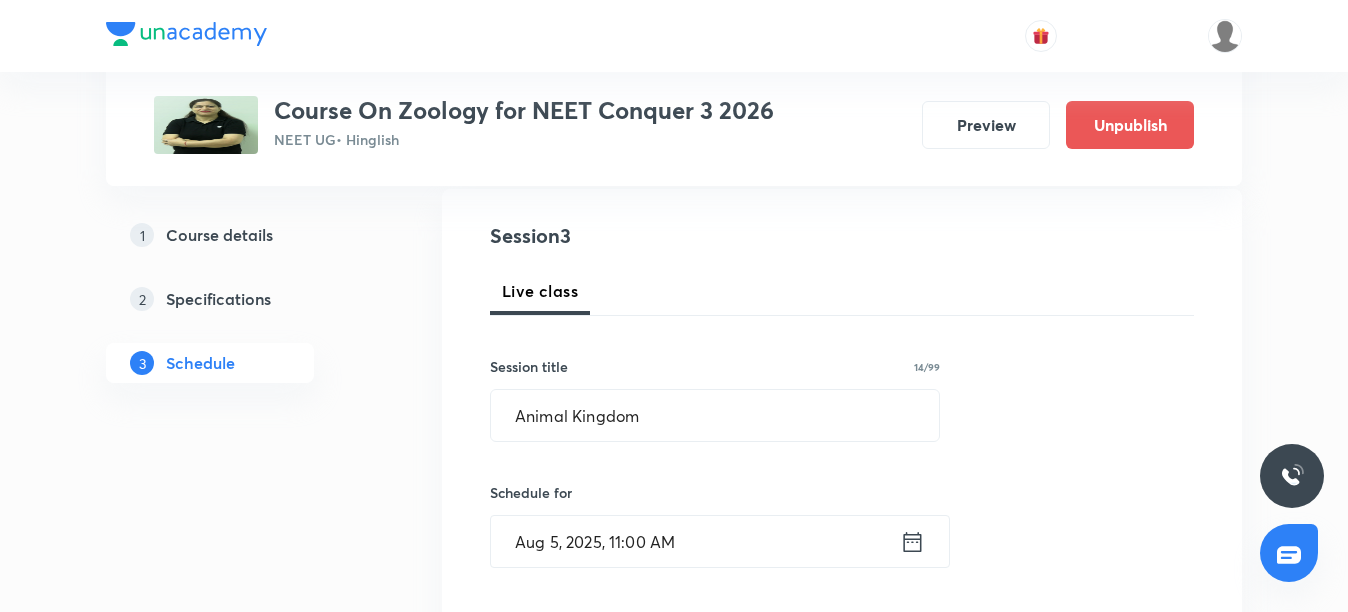 click on "Aug 5, 2025, 11:00 AM" at bounding box center (695, 541) 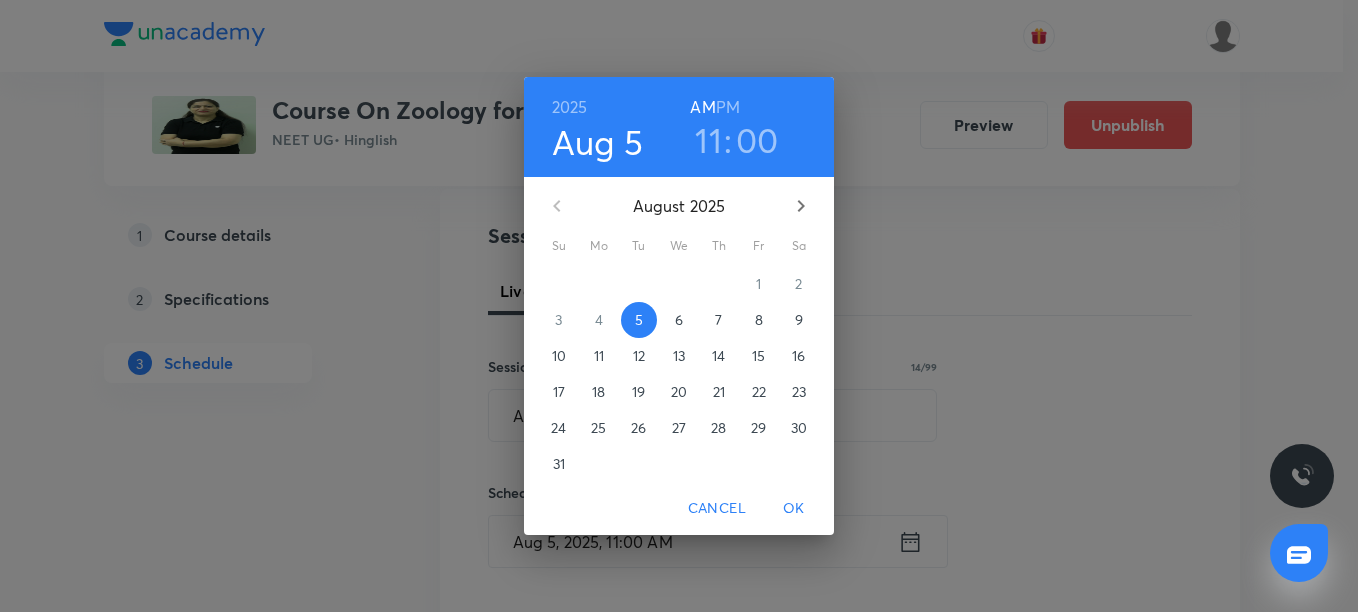 click on "6" at bounding box center [679, 320] 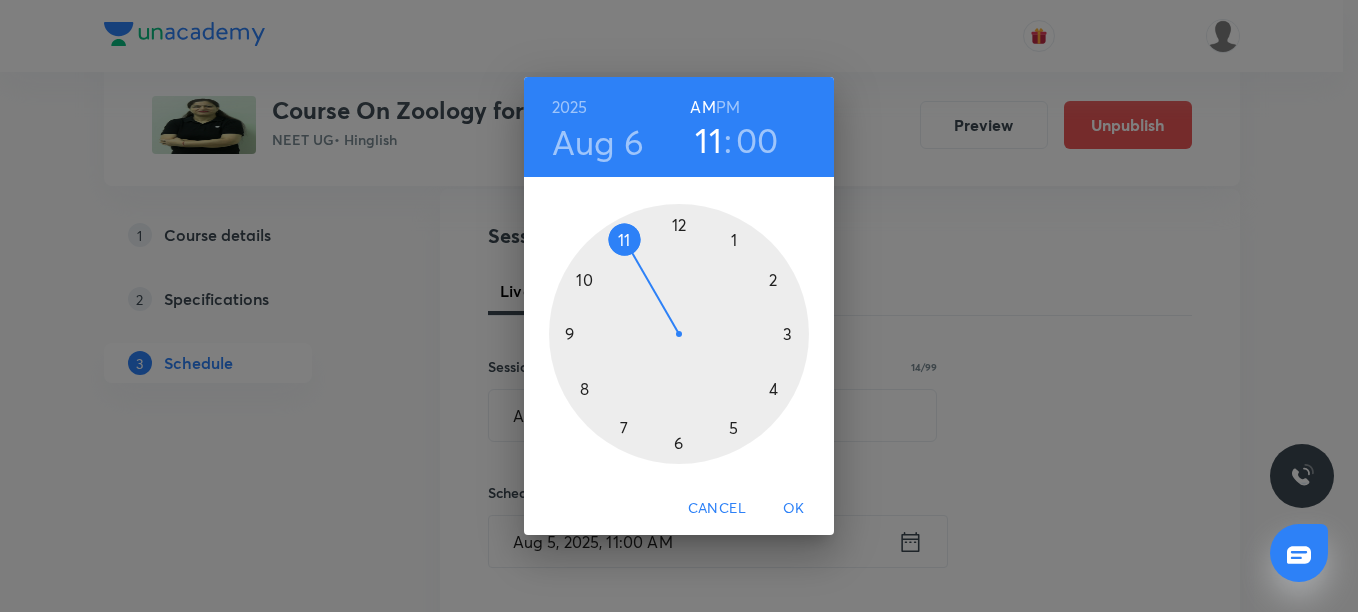 click on "OK" at bounding box center [794, 508] 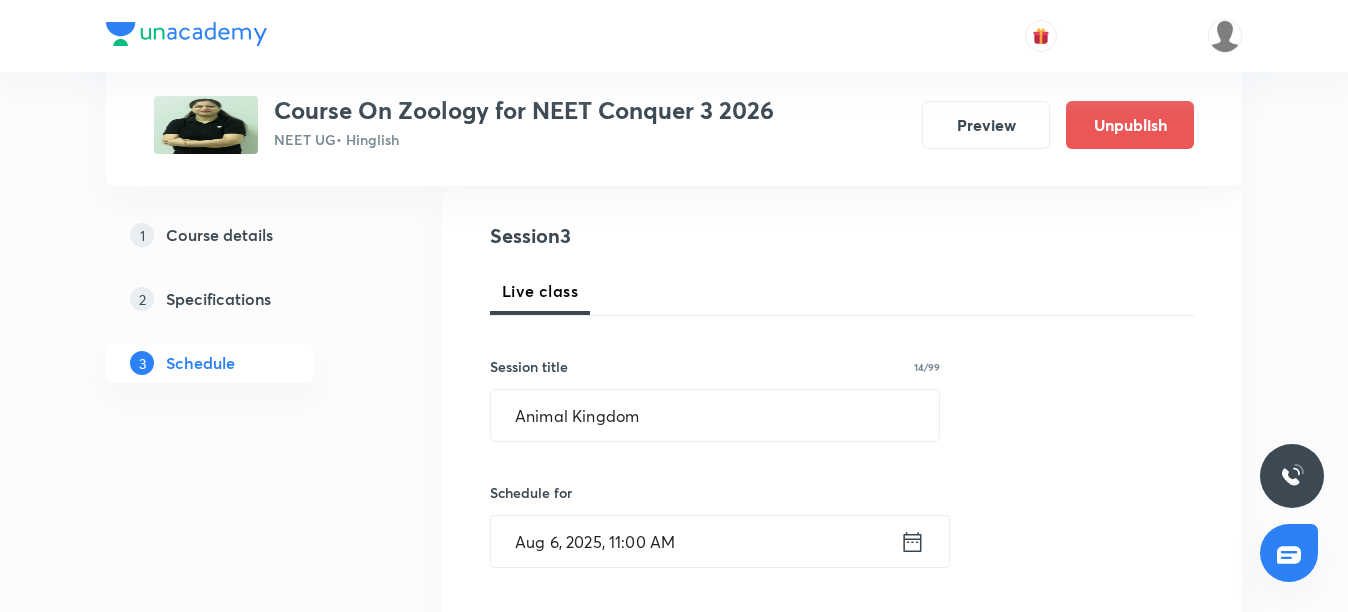 click on "Aug 6, 2025, 11:00 AM" at bounding box center (695, 541) 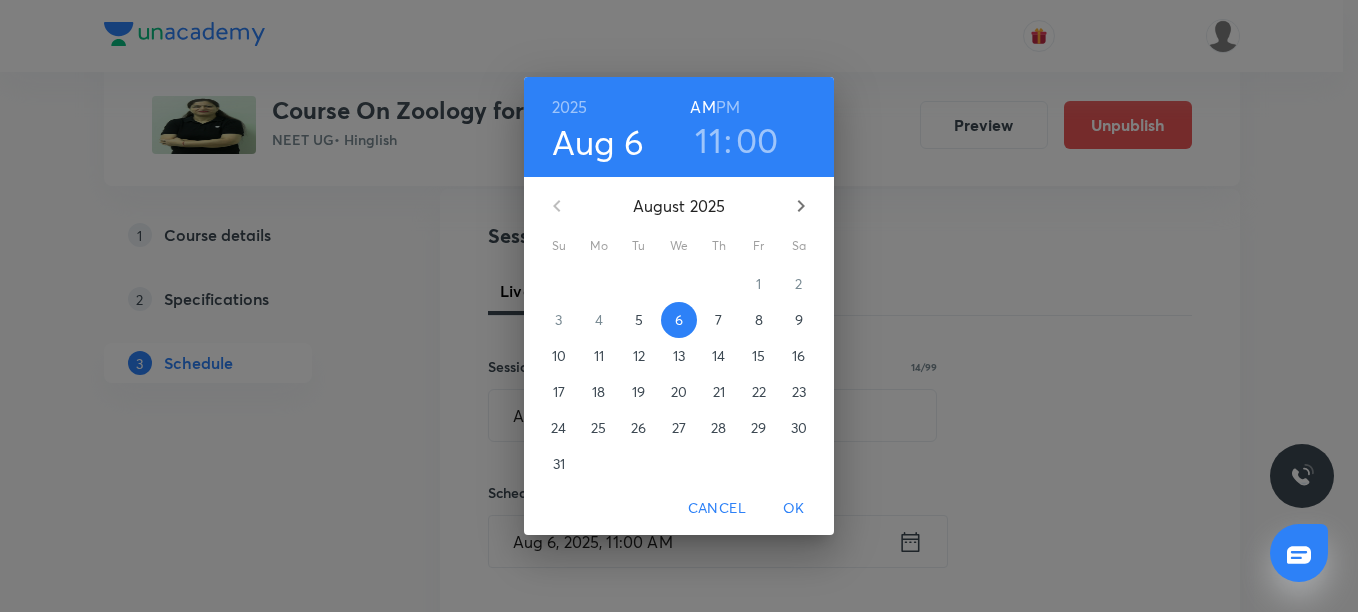 click on "PM" at bounding box center (728, 107) 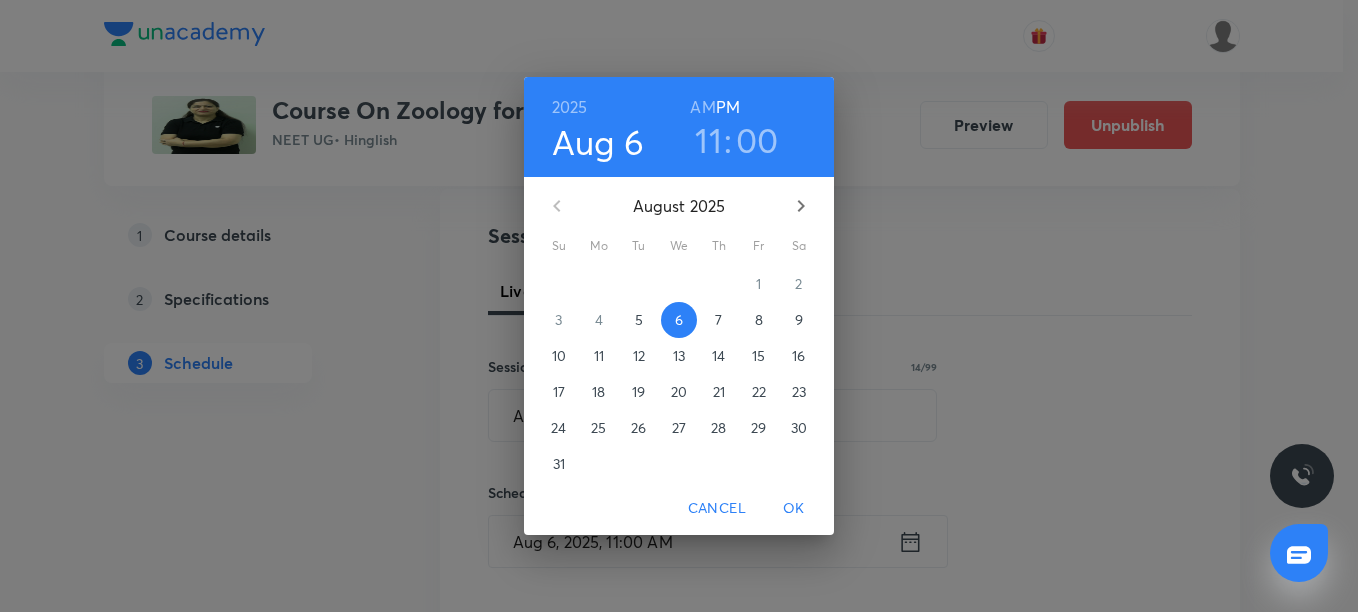 click on "11" at bounding box center (708, 140) 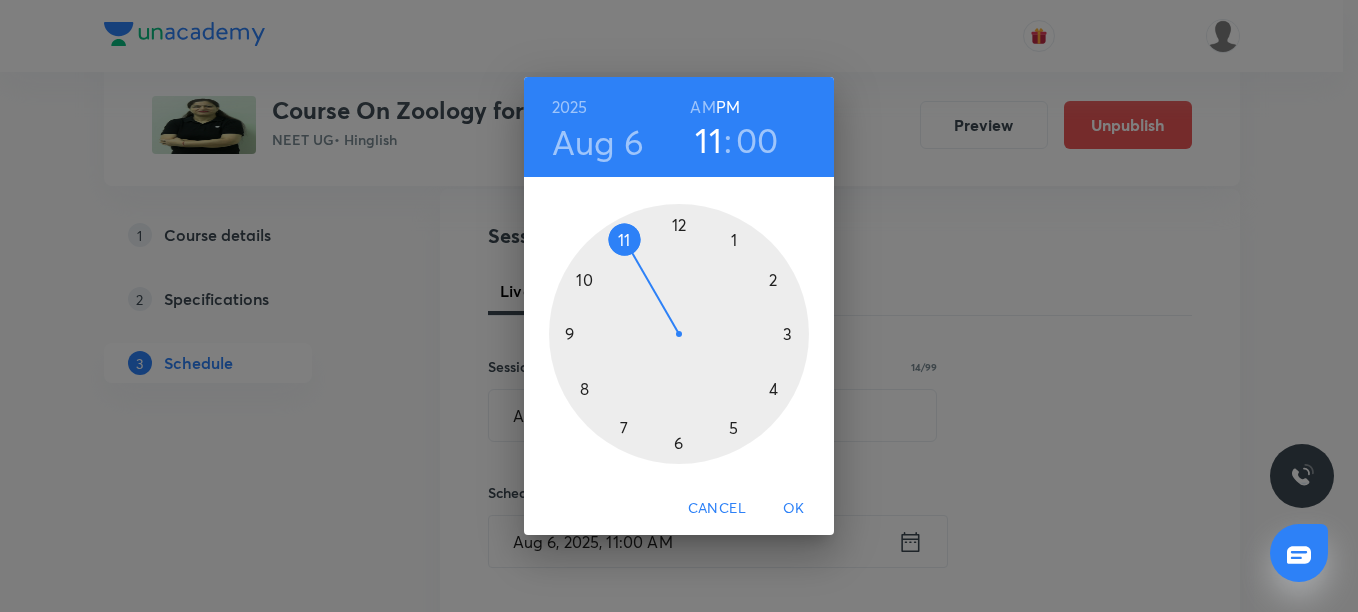 click at bounding box center [679, 334] 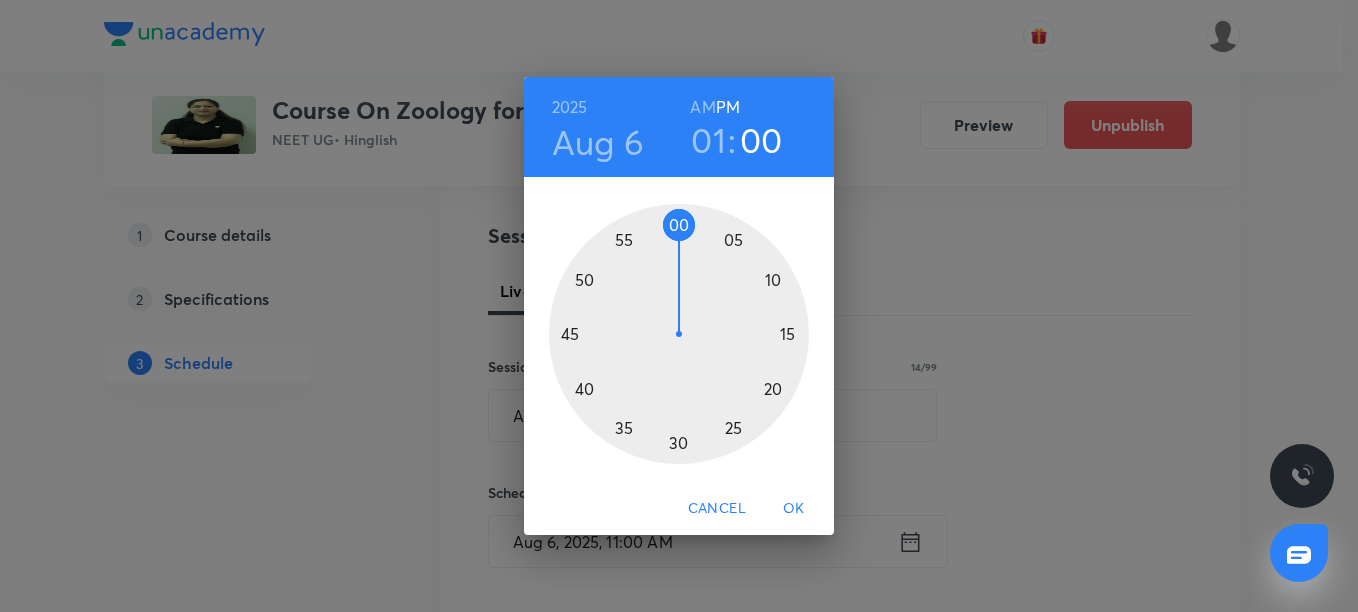 click at bounding box center (679, 334) 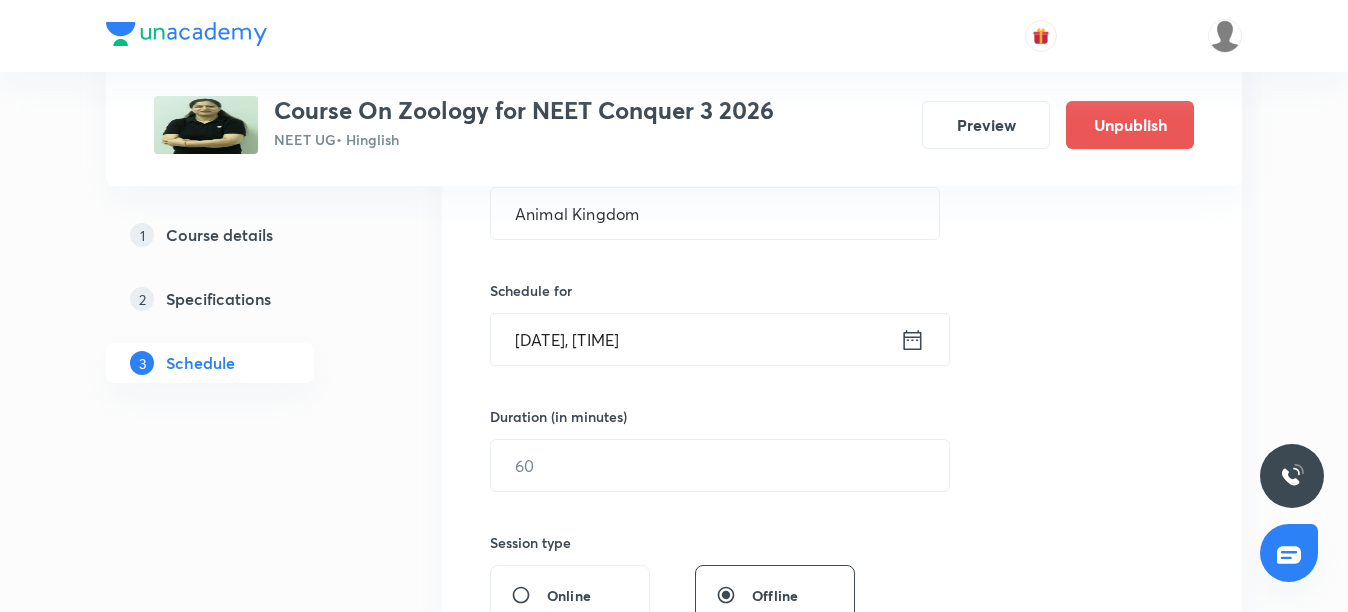 scroll, scrollTop: 414, scrollLeft: 0, axis: vertical 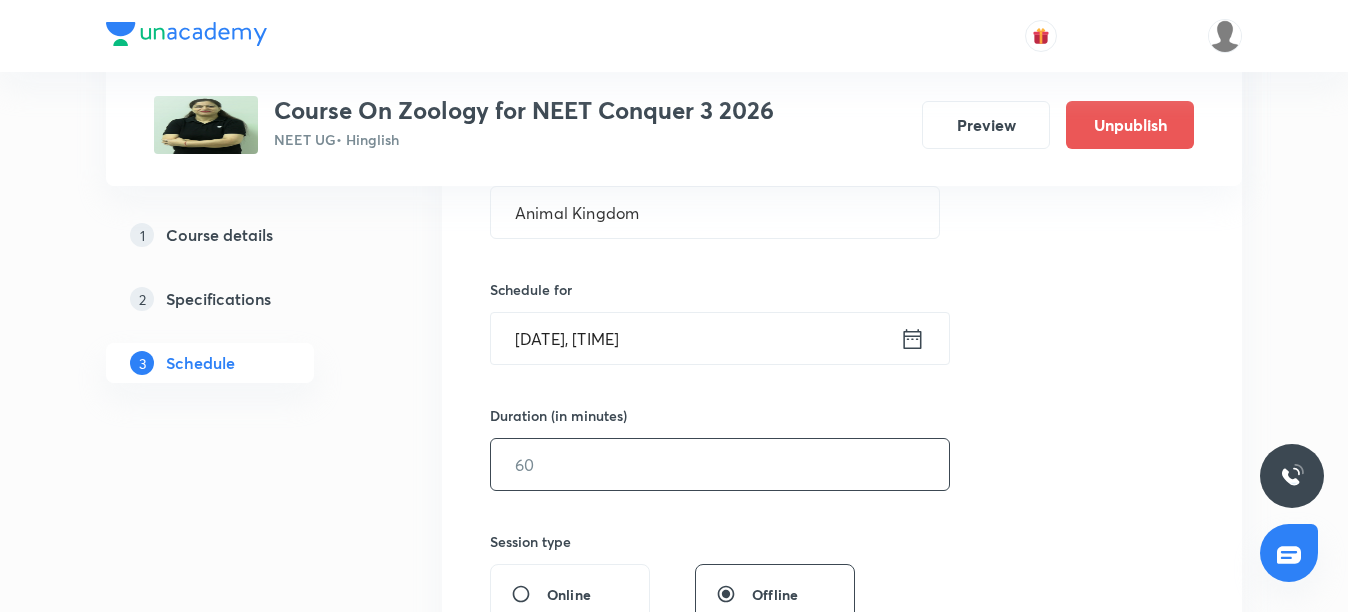 click at bounding box center (720, 464) 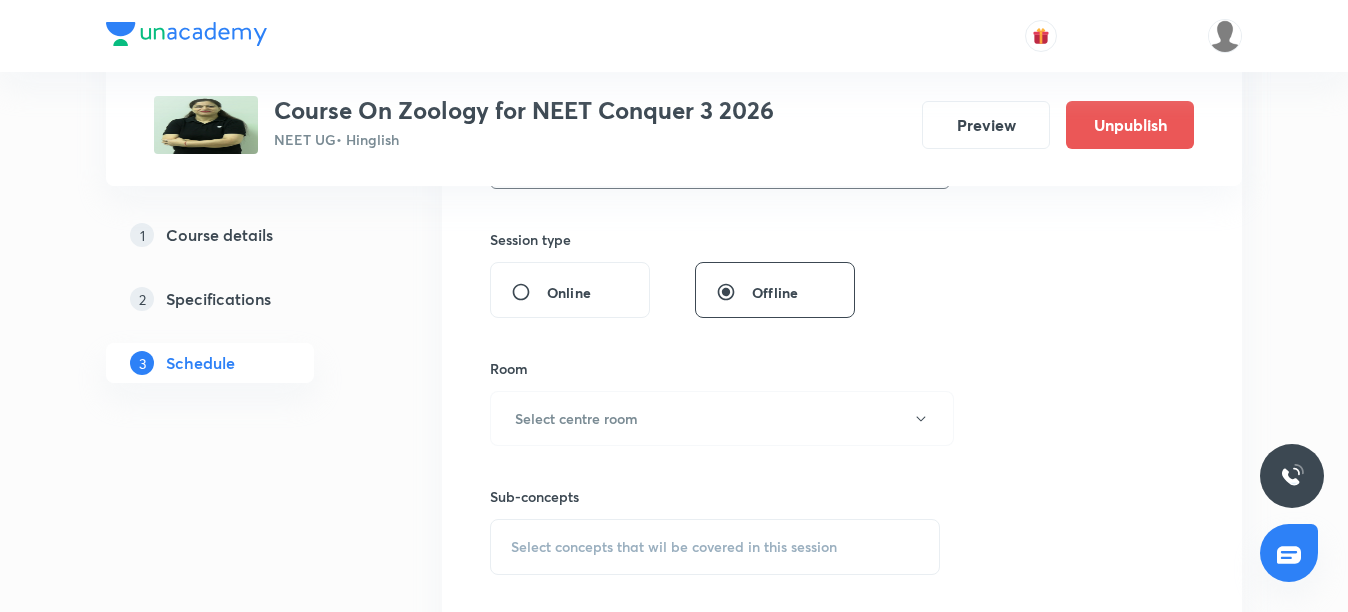 scroll, scrollTop: 718, scrollLeft: 0, axis: vertical 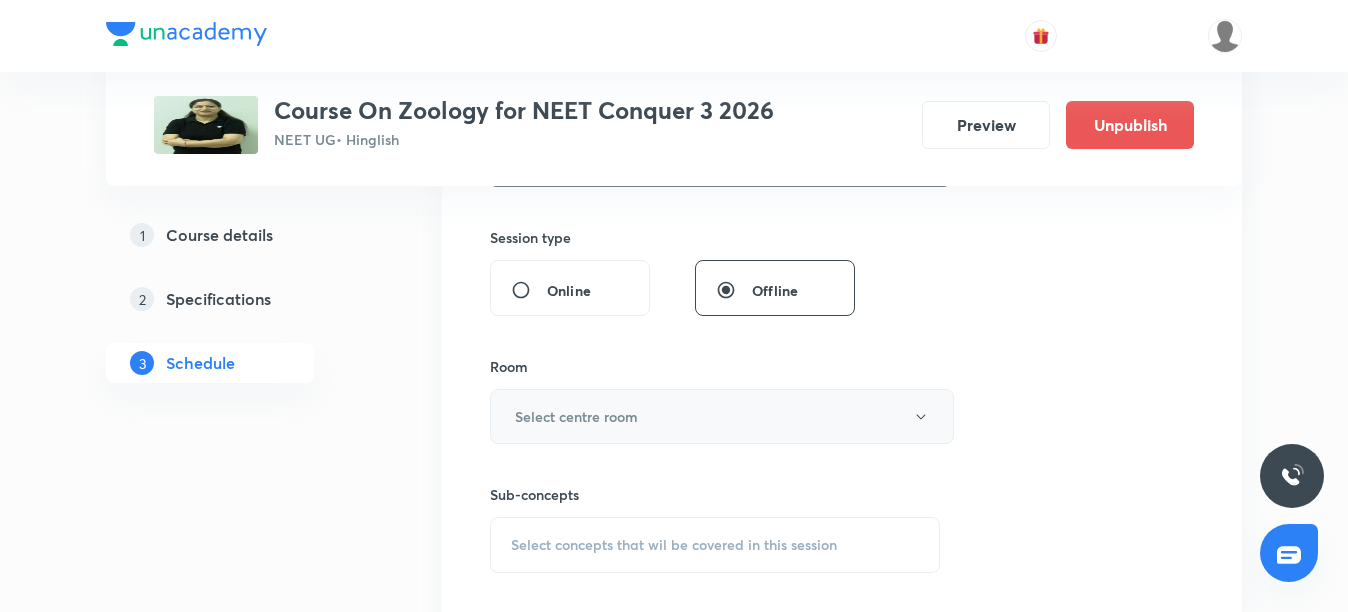 type on "105" 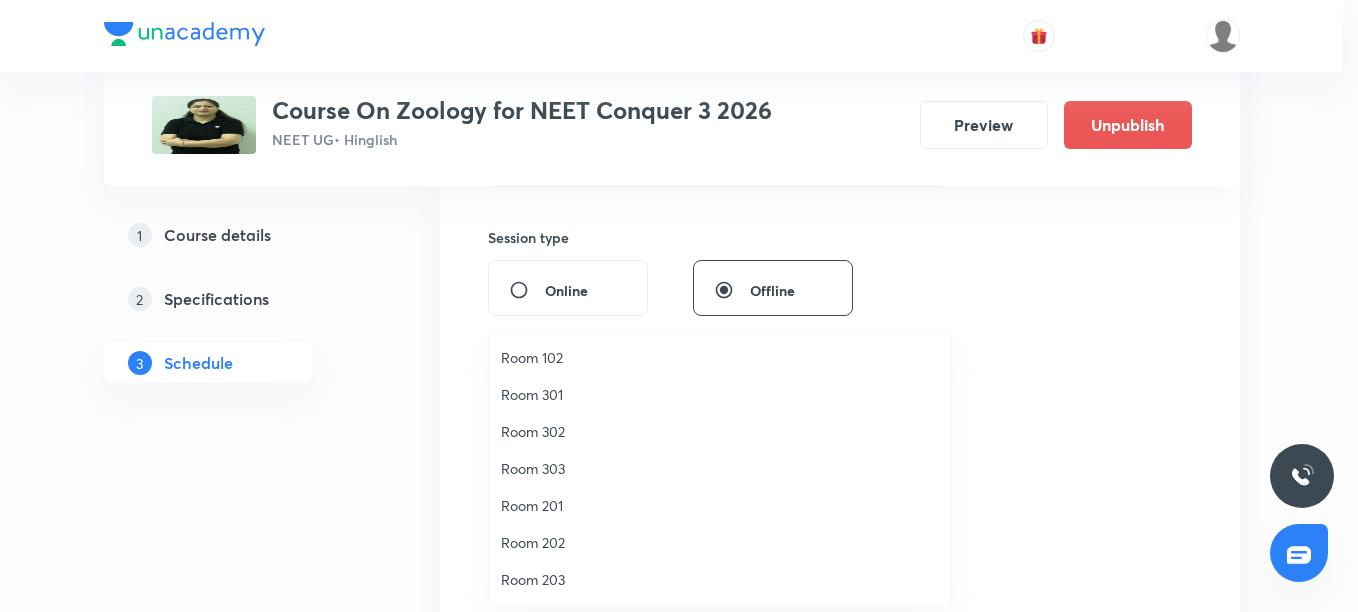 click on "Room 201" at bounding box center (720, 505) 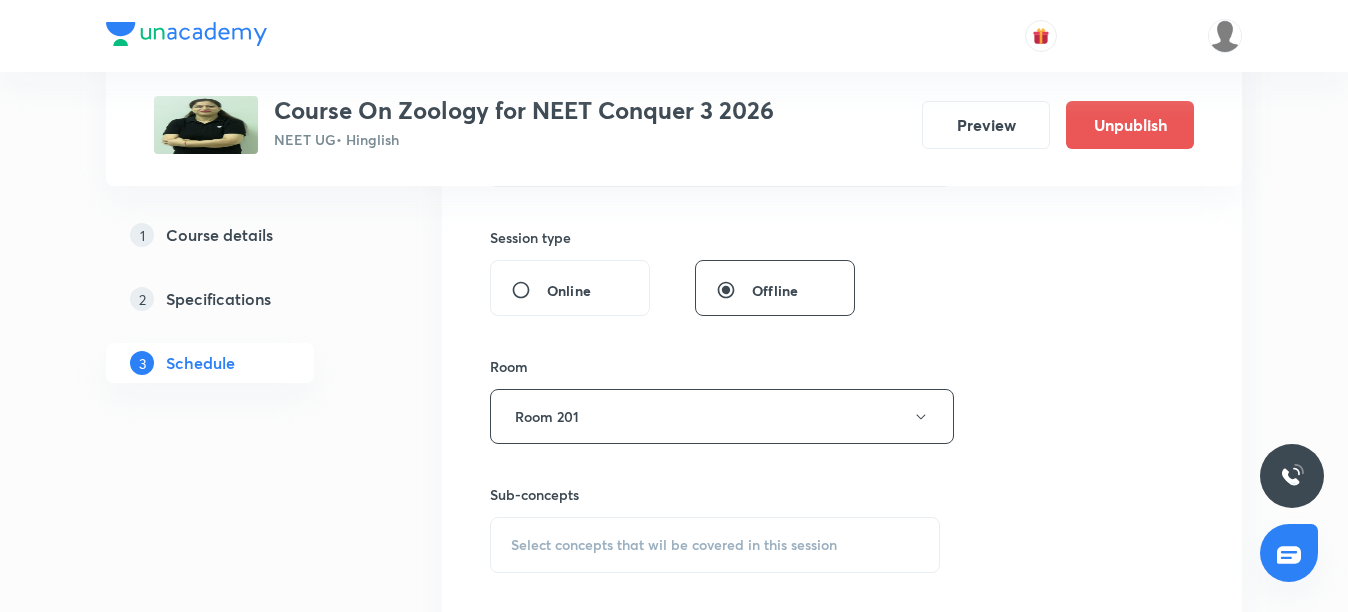 click on "Select concepts that wil be covered in this session" at bounding box center (674, 545) 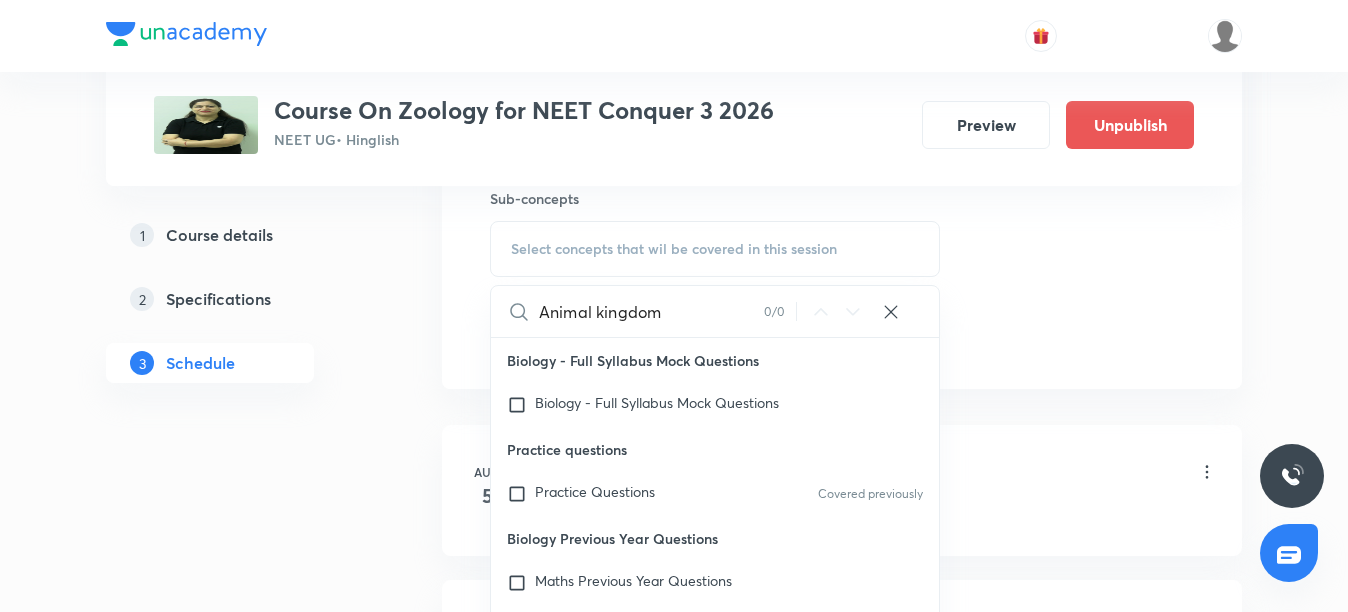 scroll, scrollTop: 1018, scrollLeft: 0, axis: vertical 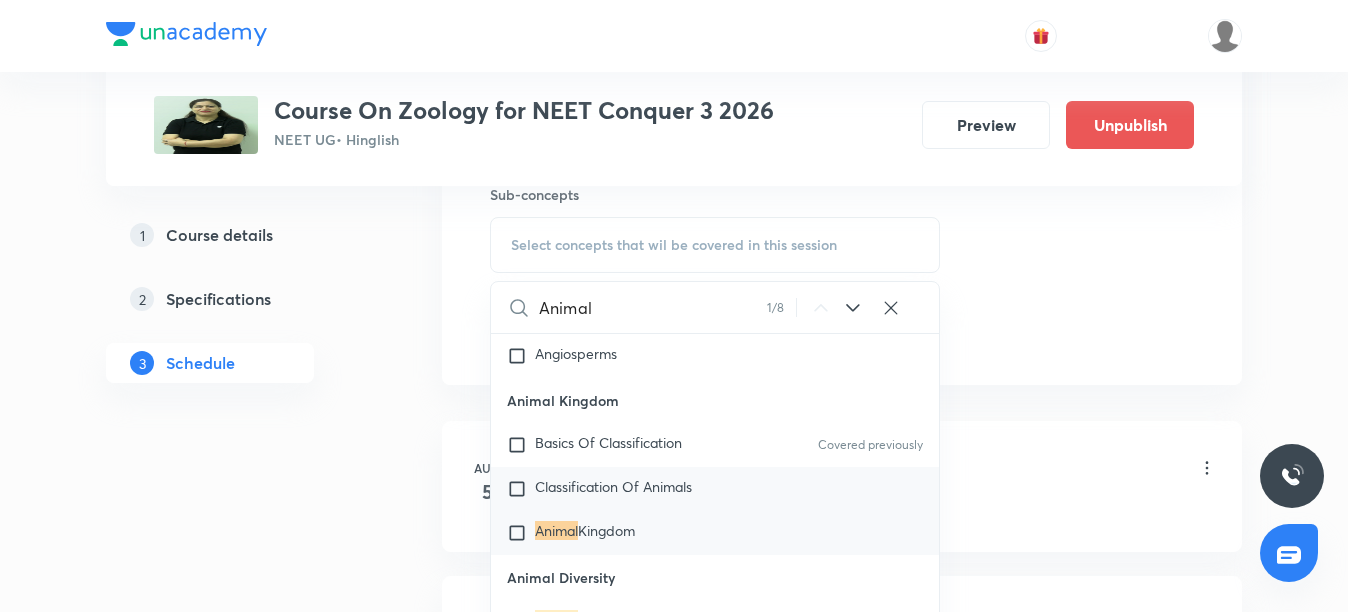 type on "Animal" 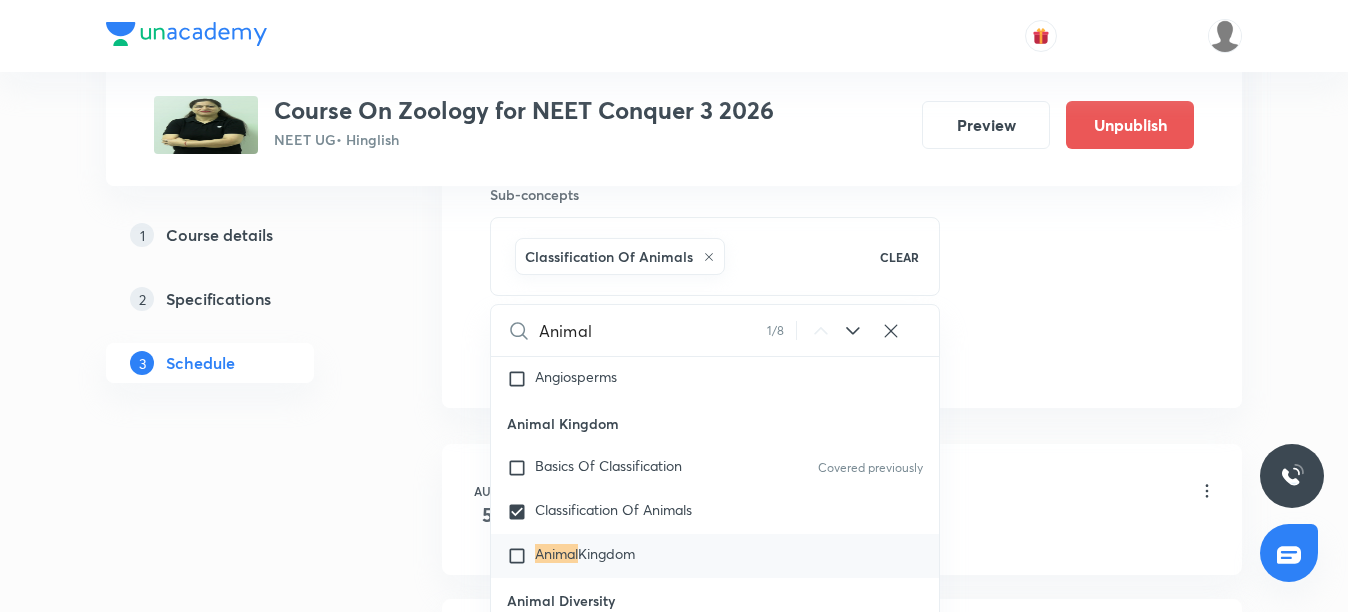 click on "Animal" at bounding box center (556, 553) 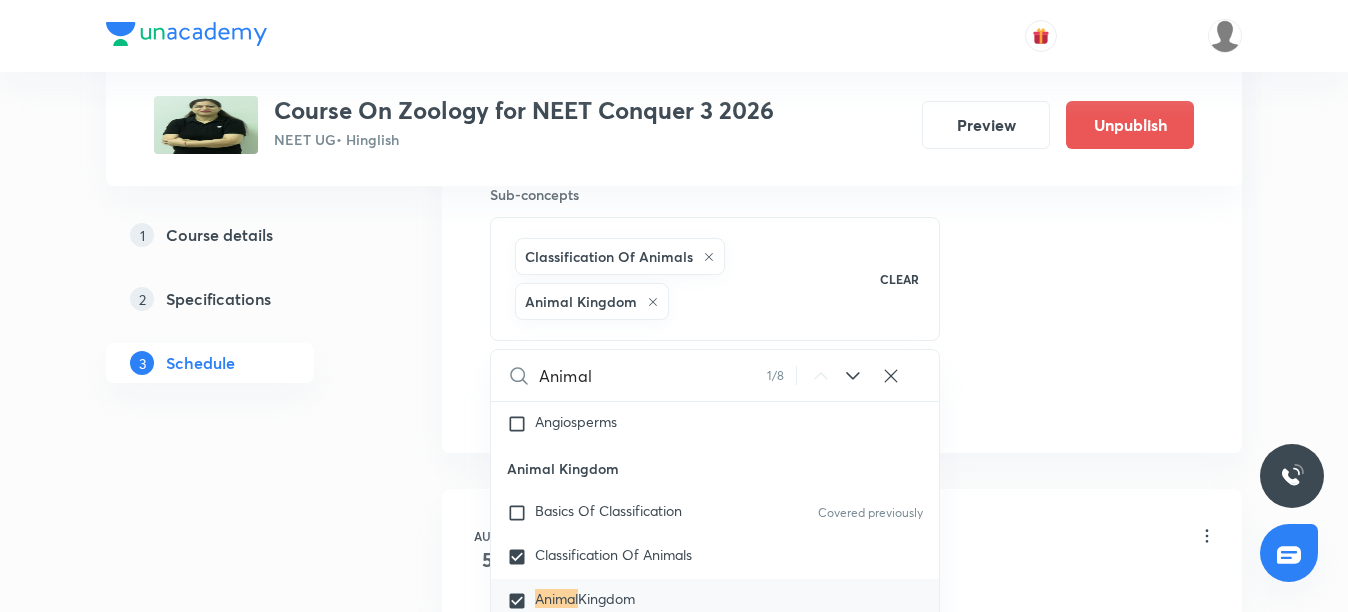 click on "Session  3 Live class Session title 14/99 Animal Kingdom ​ Schedule for Aug 6, 2025, 1:00 PM ​ Duration (in minutes) 105 ​   Session type Online Offline Room Room 201 Sub-concepts Classification Of Animals Animal Kingdom CLEAR Animal 1 / 8 ​ Biology - Full Syllabus Mock Questions Biology - Full Syllabus Mock Questions Practice questions Practice Questions Covered previously Biology Previous Year Questions Maths Previous Year Questions Living World What Is Living? Diversity In The Living World Systematics Types Of Taxonomy Fundamental Components Of Taxonomy Taxonomic Categories Taxonomical Aids The Three Domains Of Life Biological Nomenclature  Biological Classification System Of Classification Kingdom Monera Kingdom Protista Kingdom Fungi Kingdom Plantae Kingdom Animalia Linchens Mycorrhiza Virus Prions Viroids Plant Kingdom Algae Bryophytes Pteridophytes Gymnosperms Angiosperms Animal Kingdom Basics Of Classification Covered previously Classification Of Animals Animal  Kingdom Animal Diversity Root" at bounding box center (842, -83) 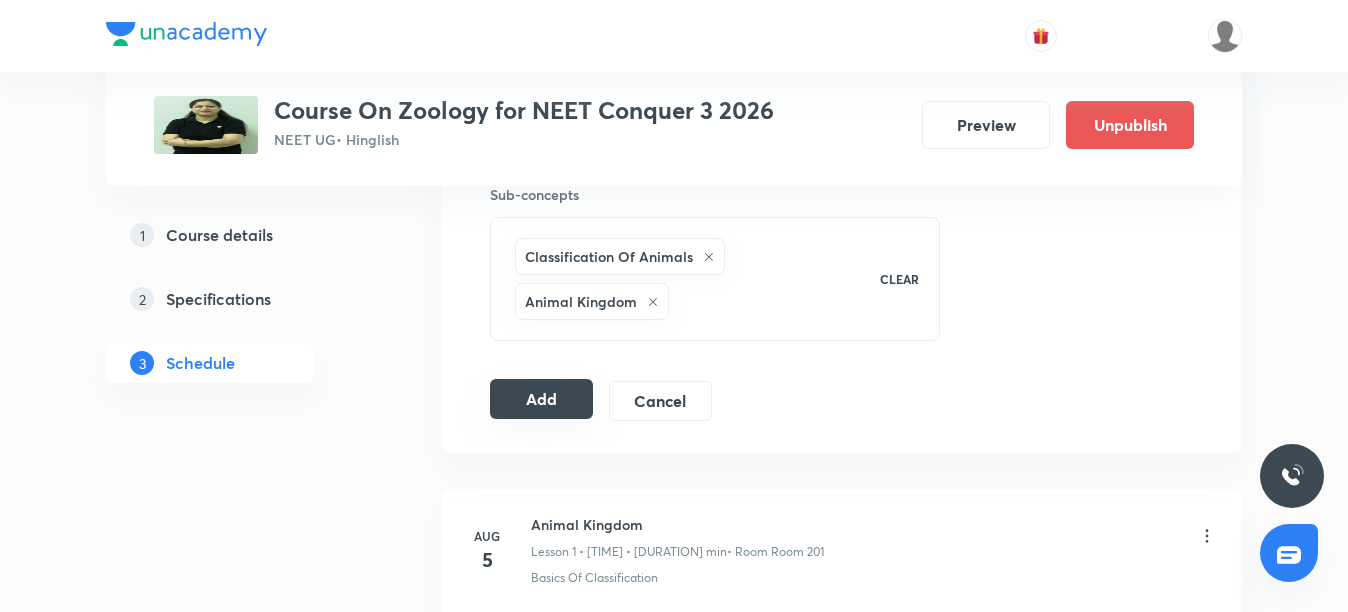 click on "Add" at bounding box center [541, 399] 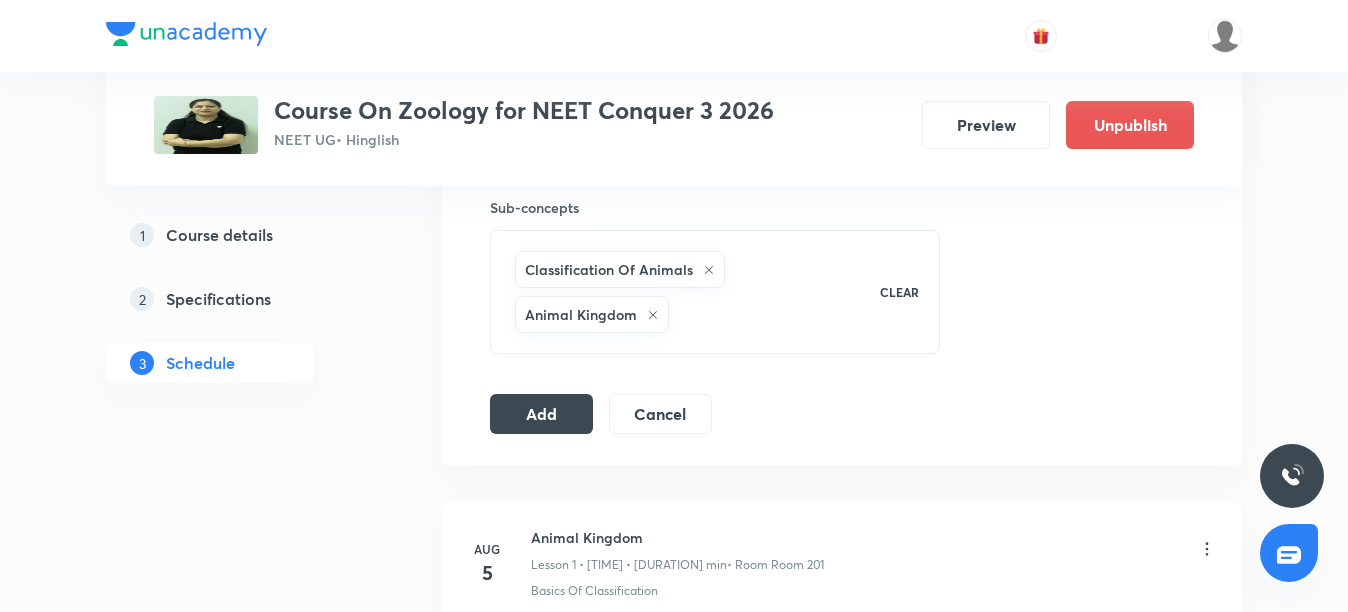 scroll, scrollTop: 1006, scrollLeft: 0, axis: vertical 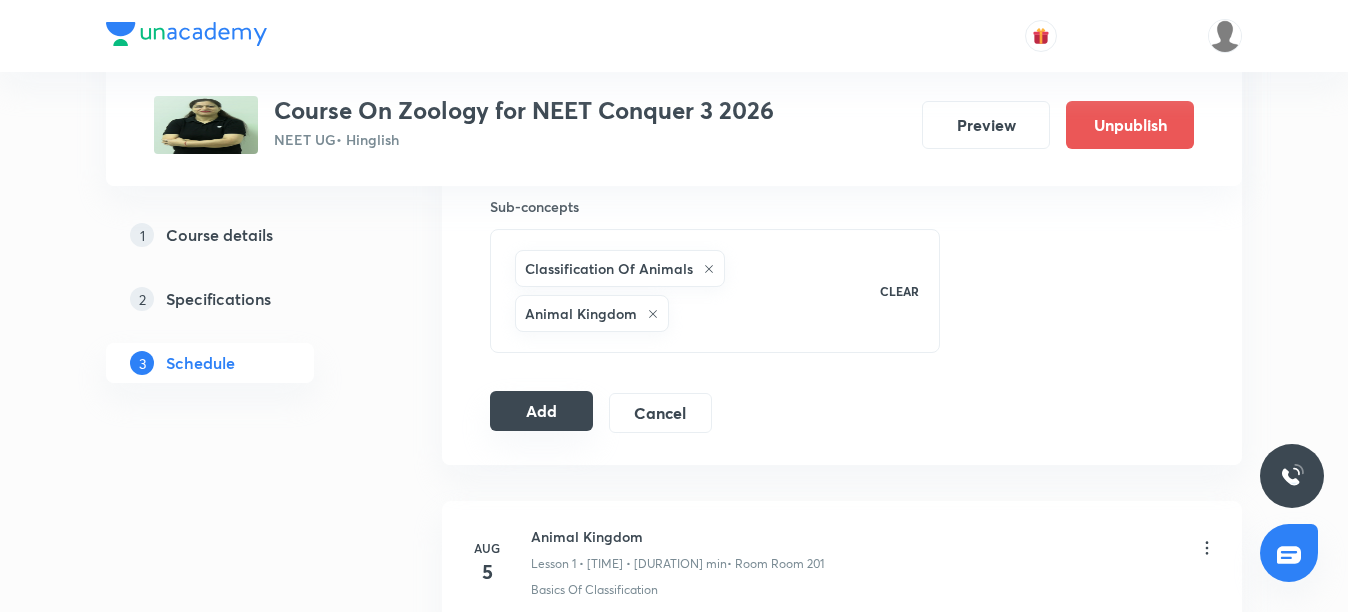 click on "Add" at bounding box center (541, 411) 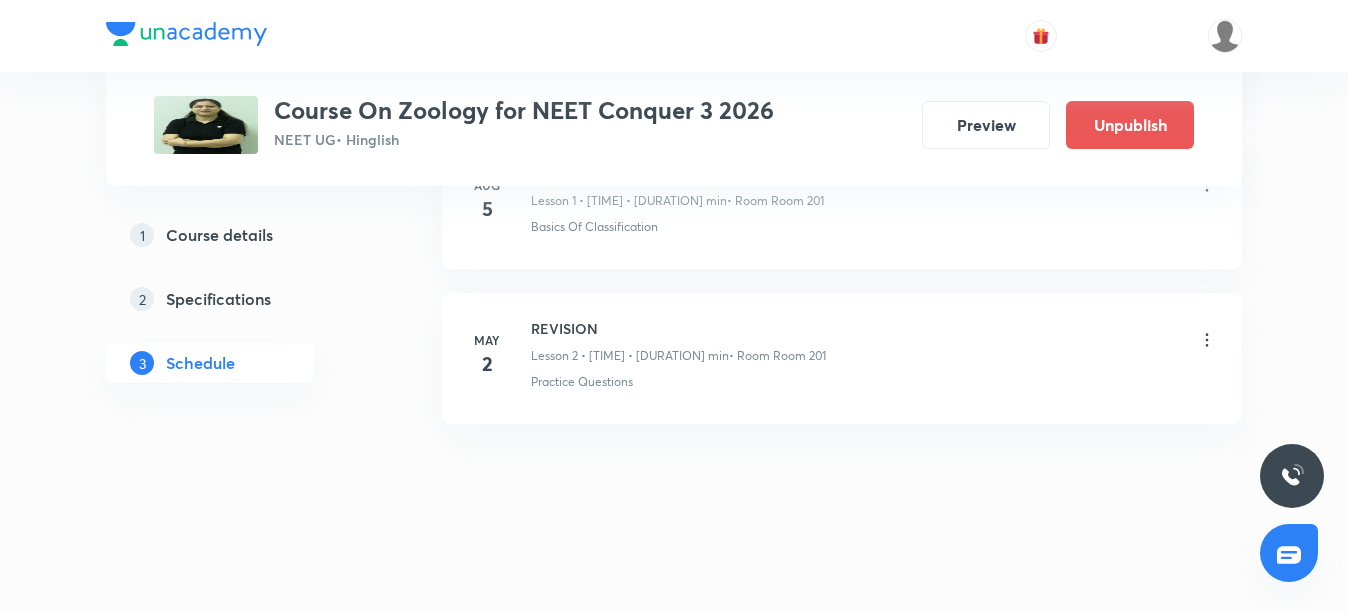 scroll, scrollTop: 382, scrollLeft: 0, axis: vertical 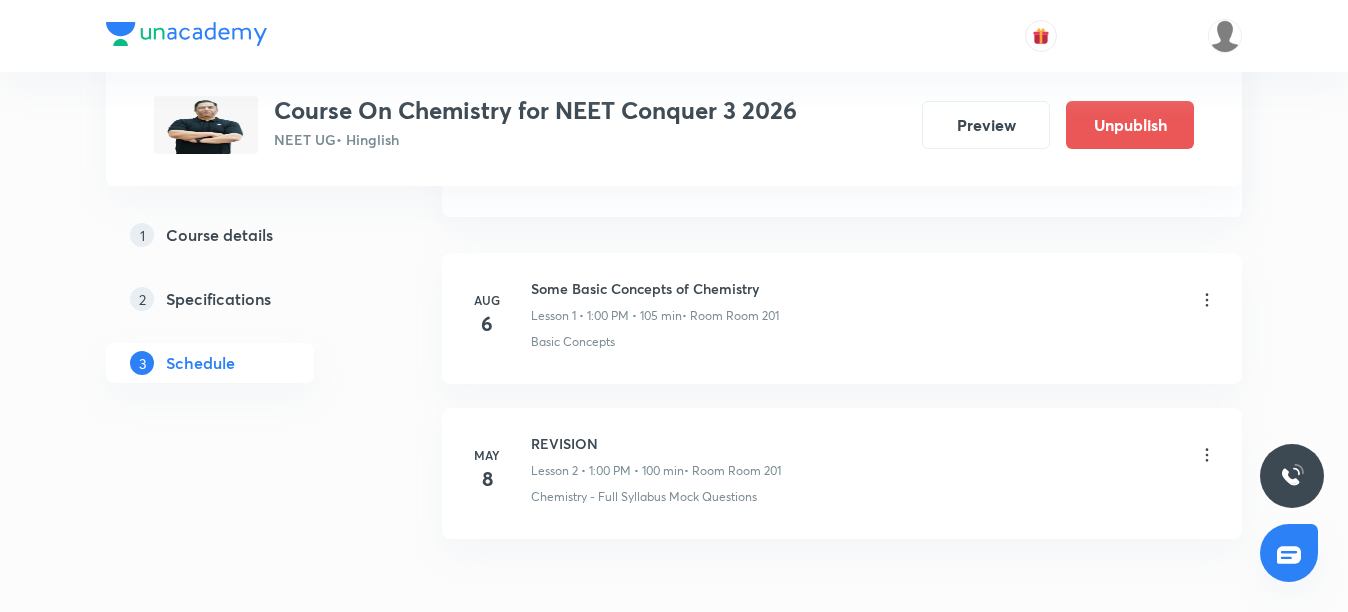 click 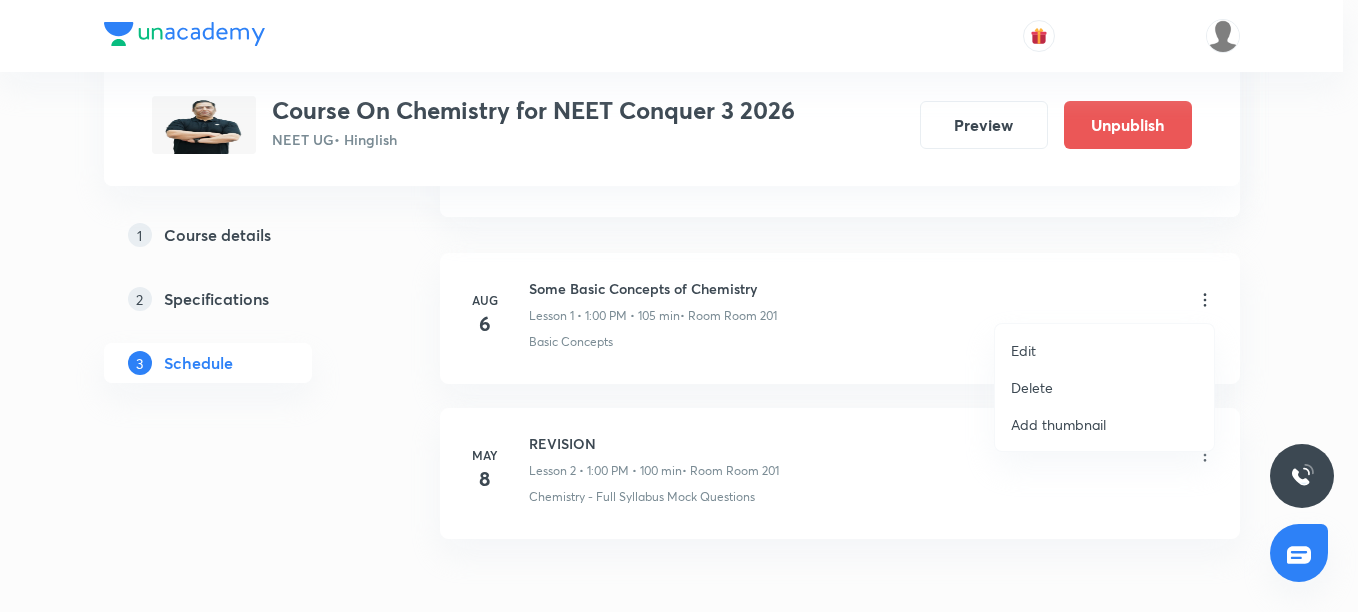 click on "Edit" at bounding box center [1023, 350] 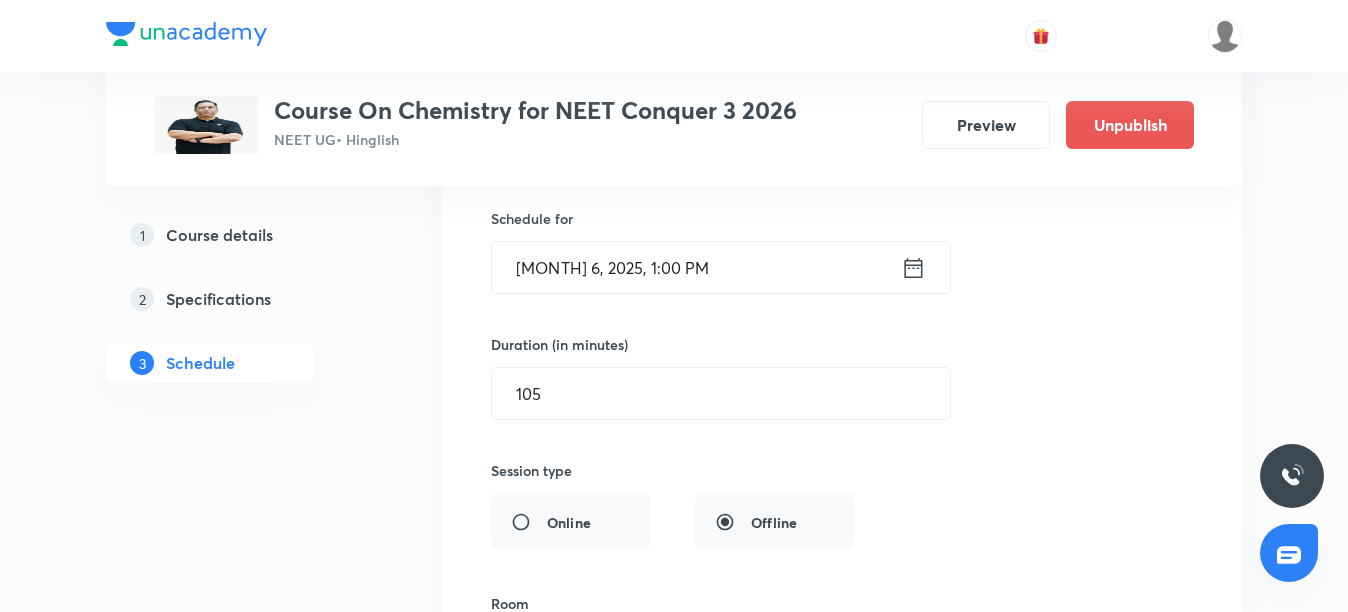 scroll, scrollTop: 442, scrollLeft: 0, axis: vertical 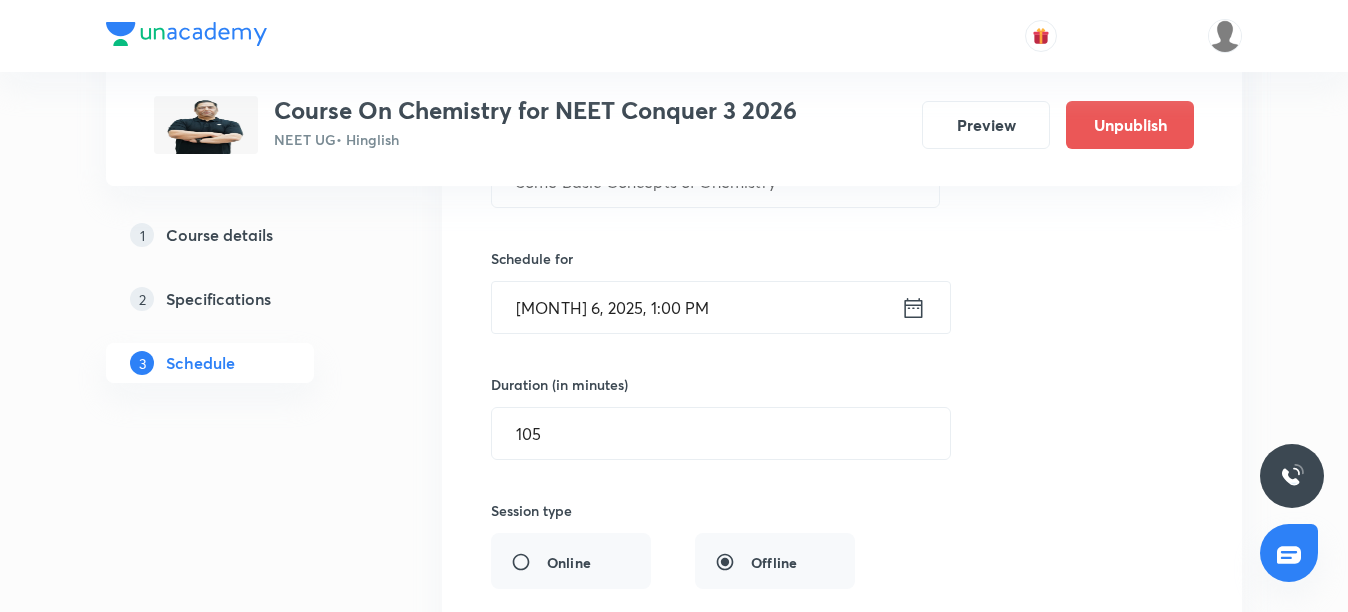 click on "[MONTH] 6, 2025, 1:00 PM" at bounding box center (696, 307) 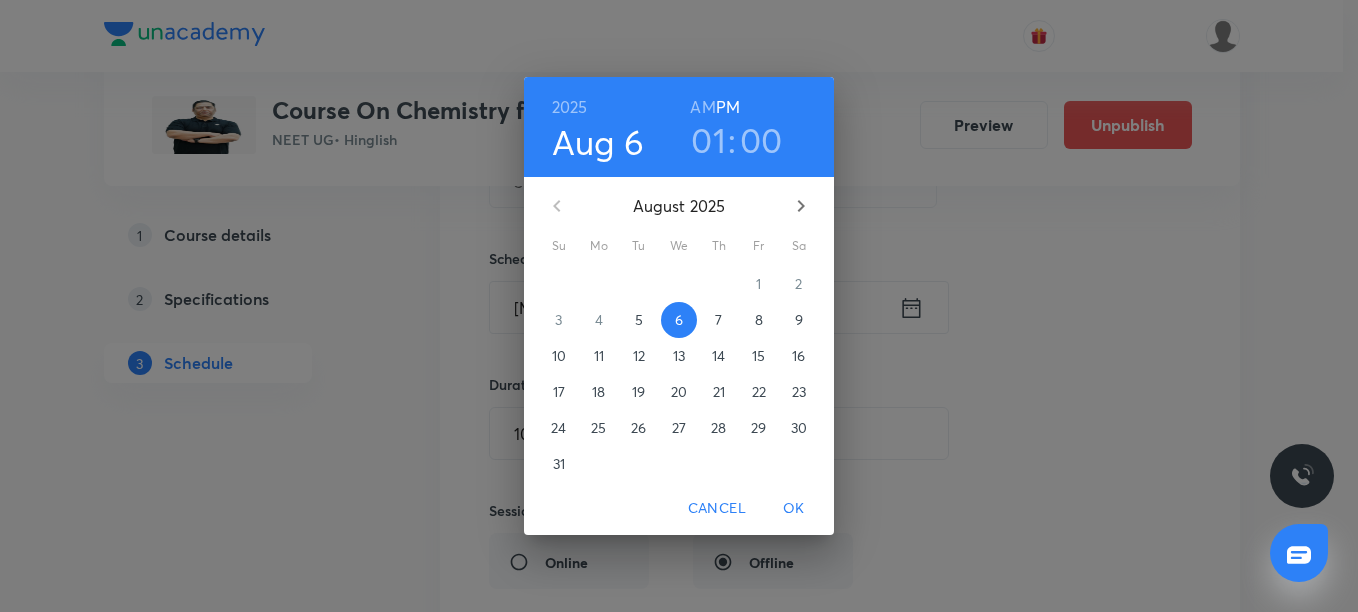 click on "AM" at bounding box center [702, 107] 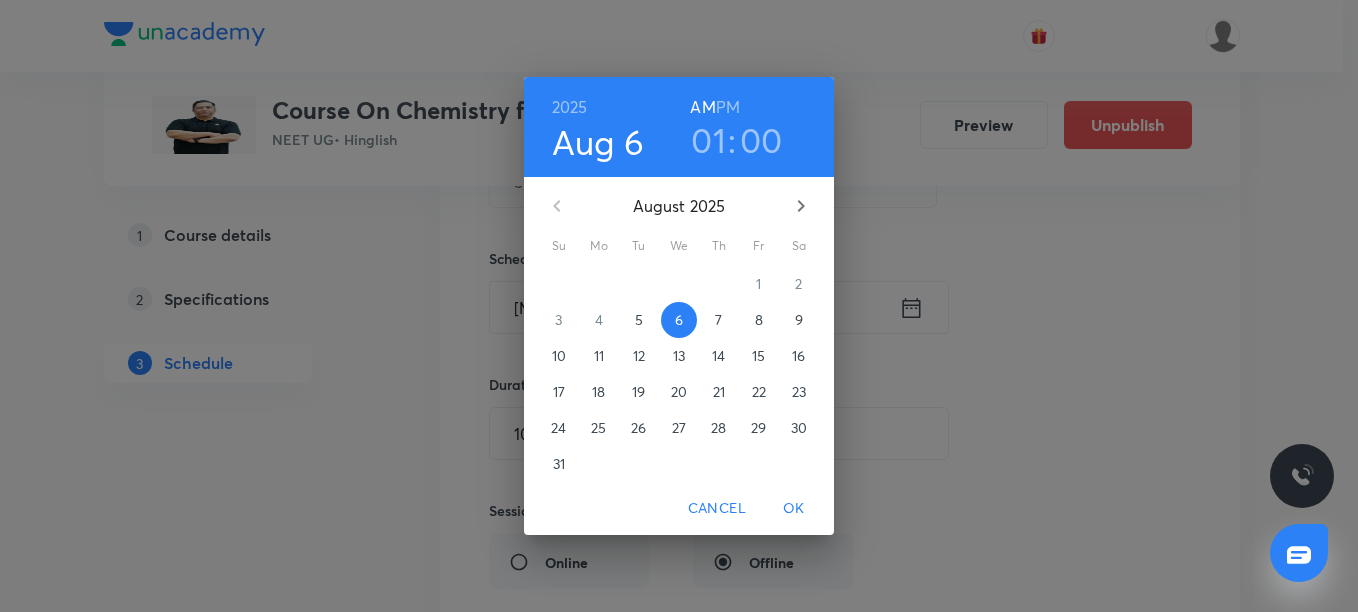 click on "01" at bounding box center [708, 140] 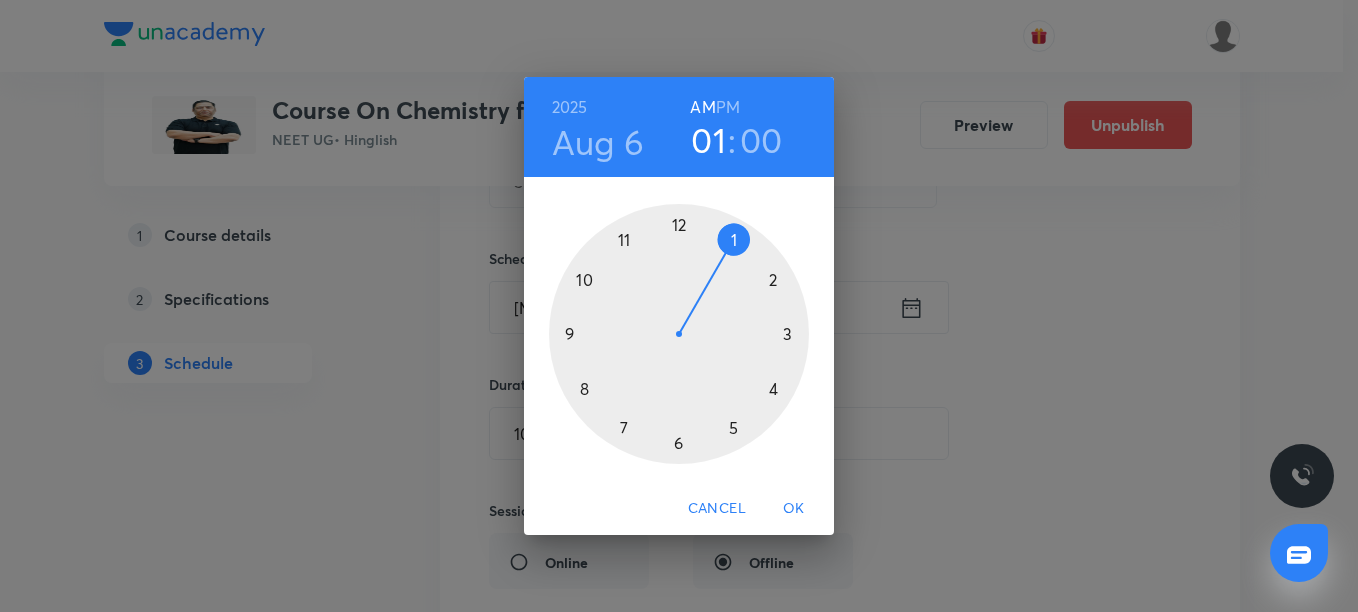 click at bounding box center [679, 334] 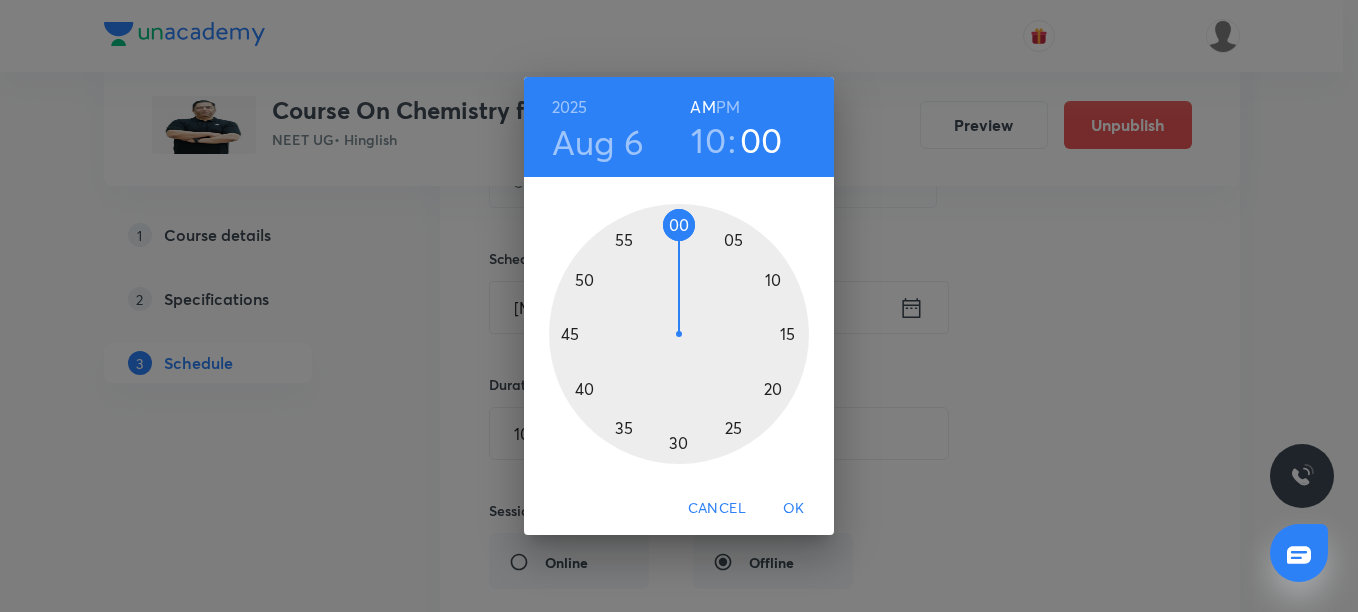click at bounding box center (679, 334) 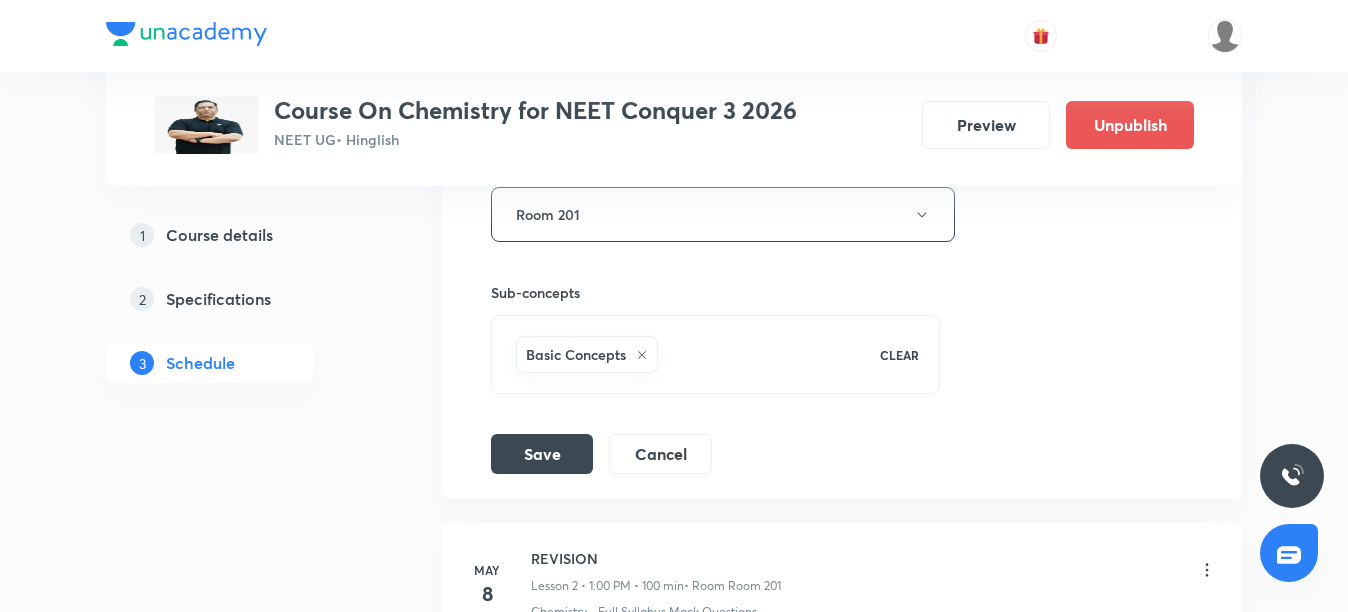 scroll, scrollTop: 923, scrollLeft: 0, axis: vertical 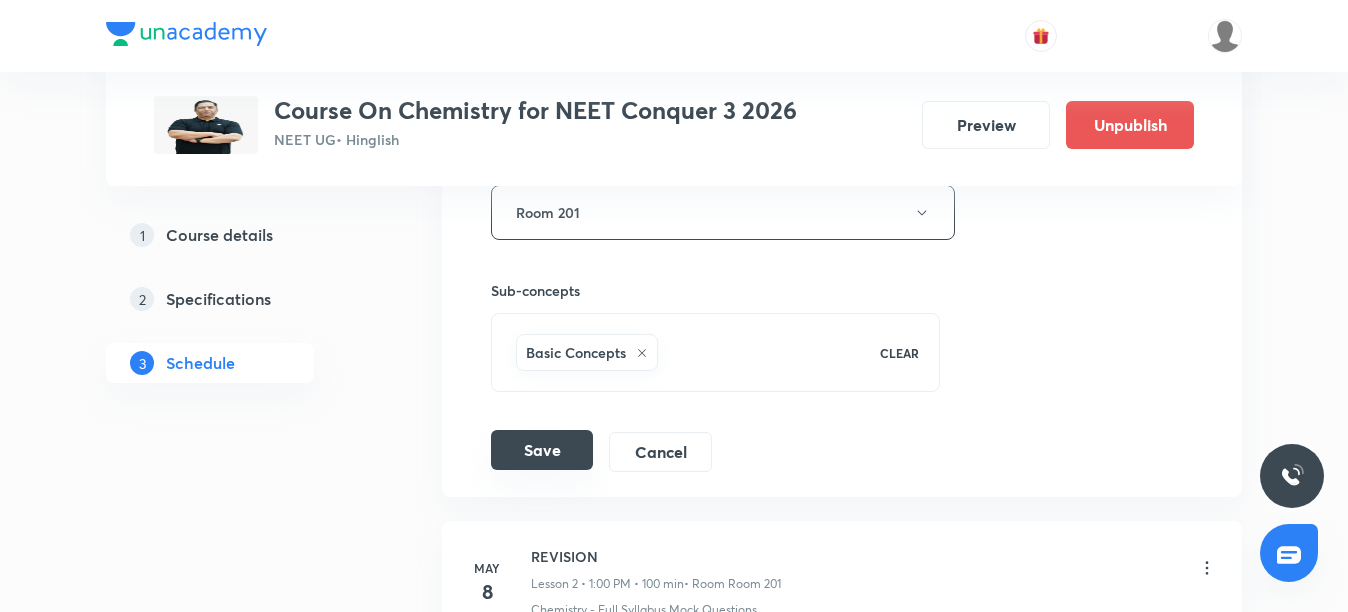click on "Save" at bounding box center (542, 450) 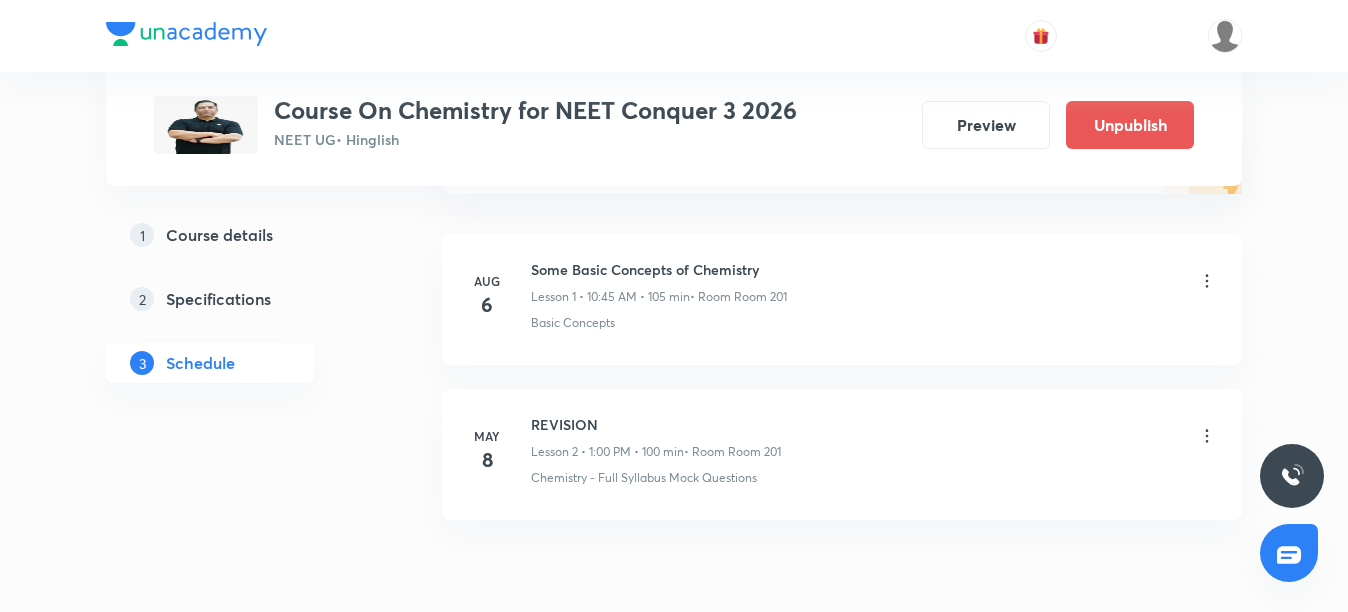 scroll, scrollTop: 285, scrollLeft: 0, axis: vertical 